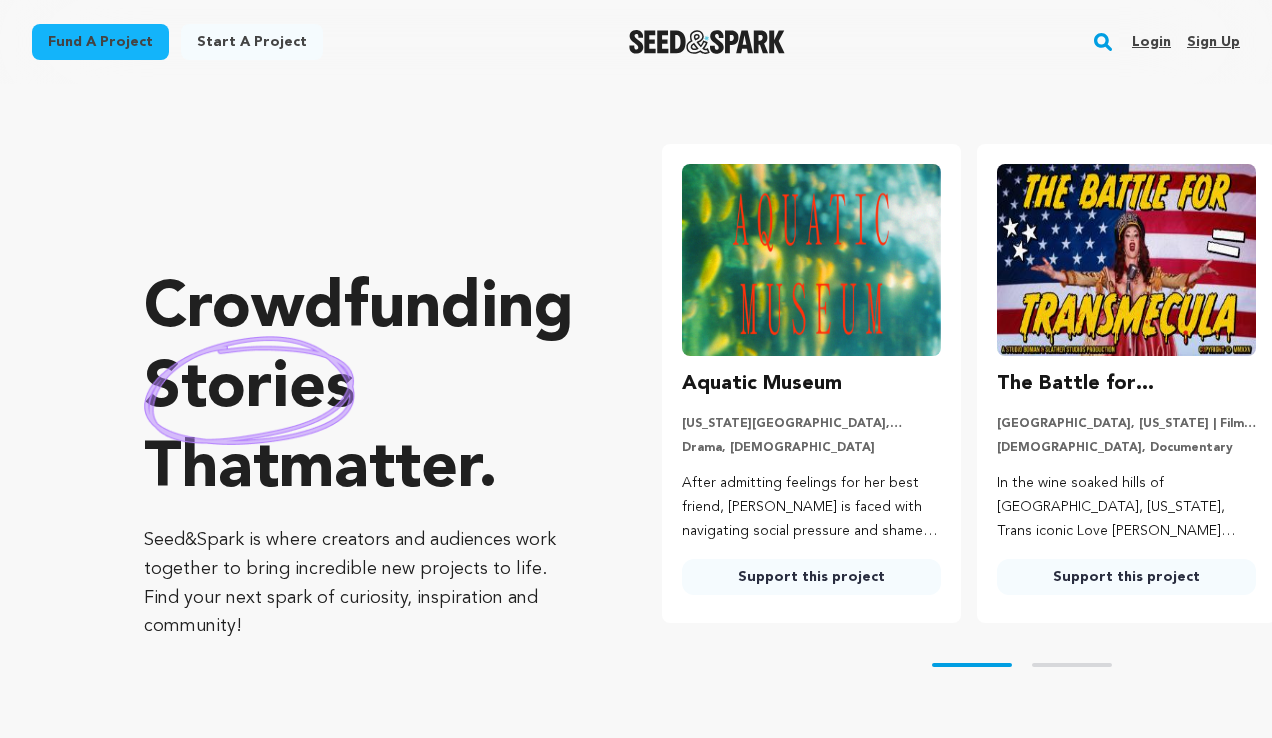 scroll, scrollTop: 0, scrollLeft: 0, axis: both 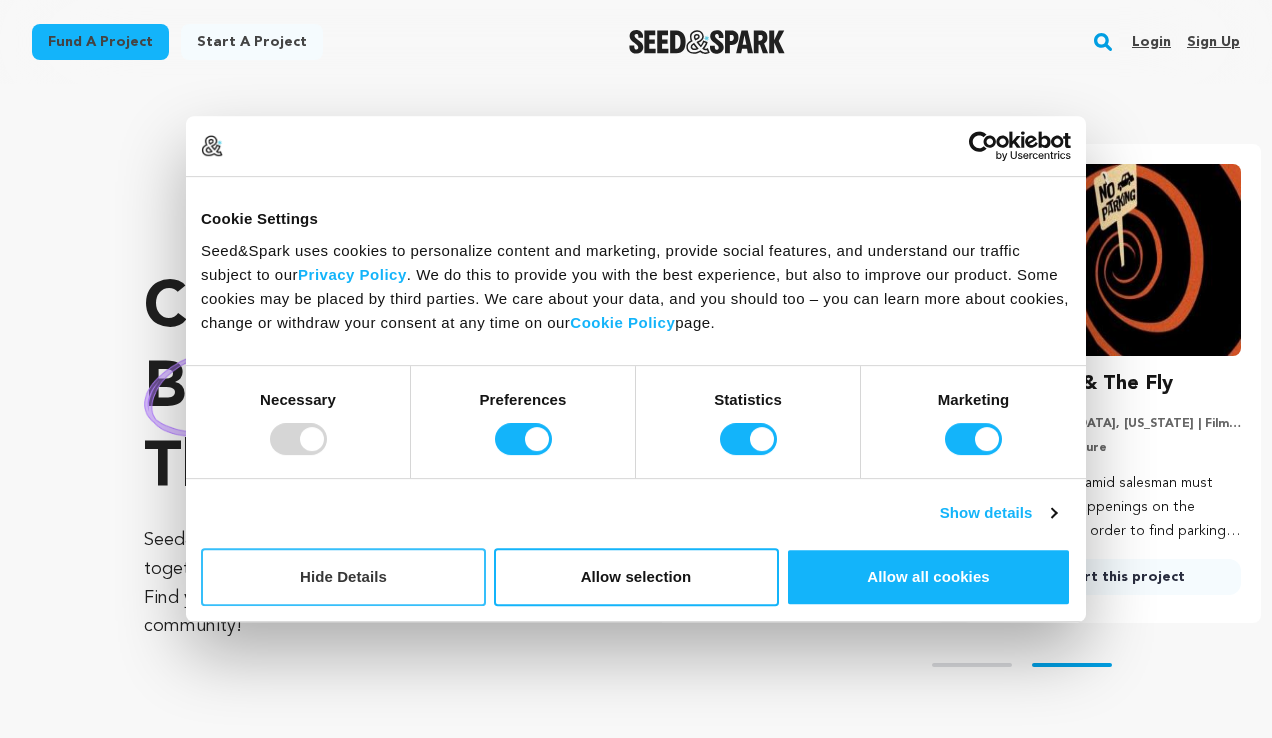 click on "Hide Details" at bounding box center (343, 577) 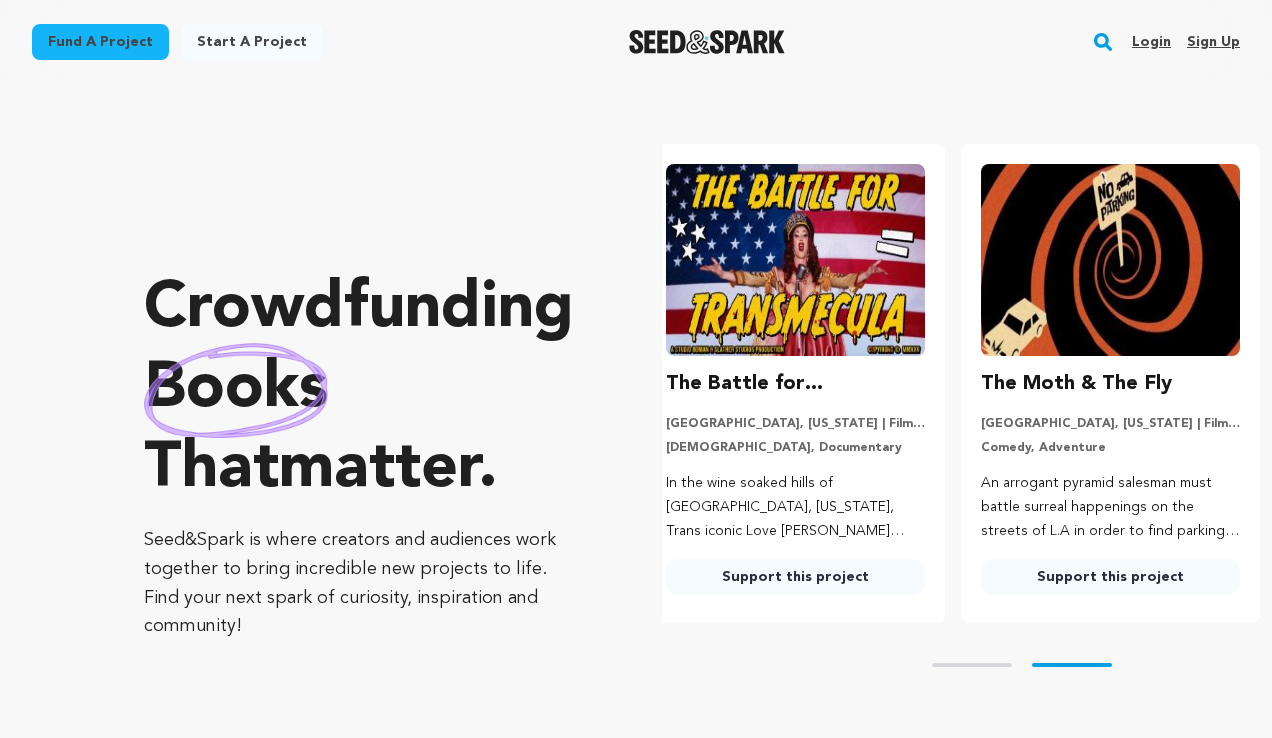 click on "Login" at bounding box center [1151, 42] 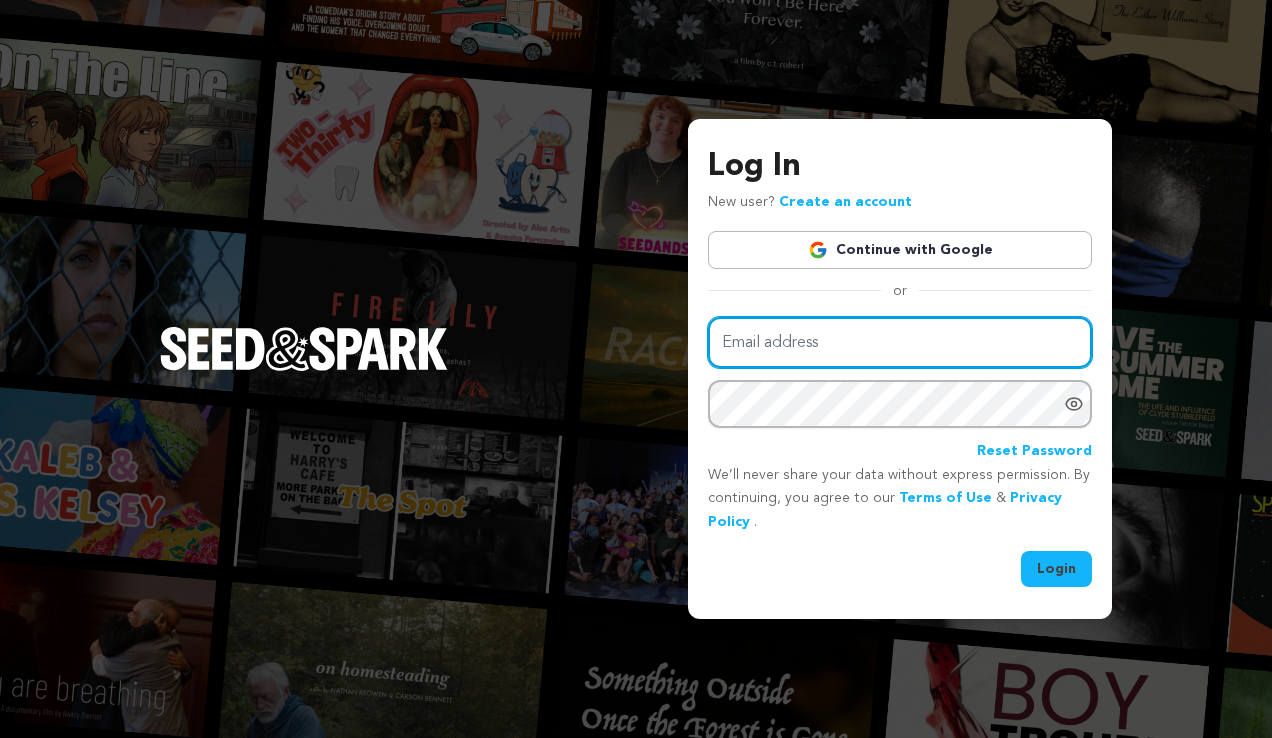 scroll, scrollTop: 0, scrollLeft: 0, axis: both 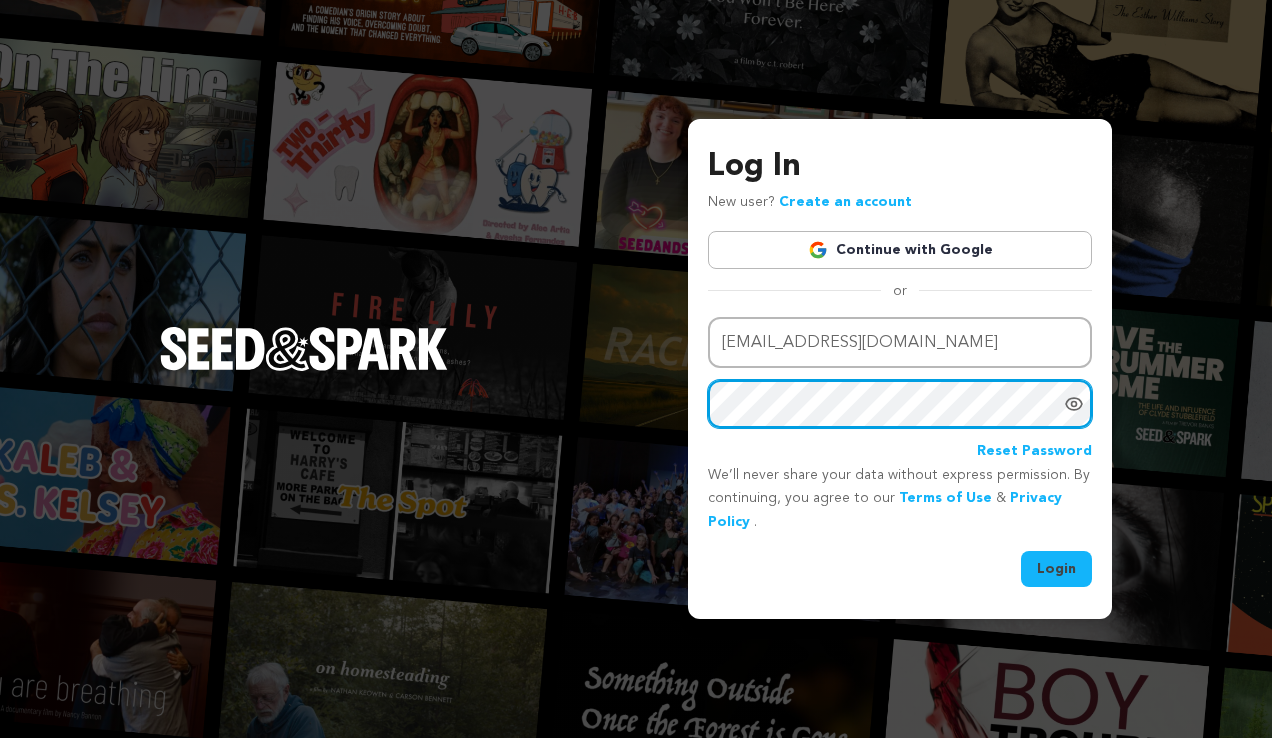 click on "Login" at bounding box center (1056, 569) 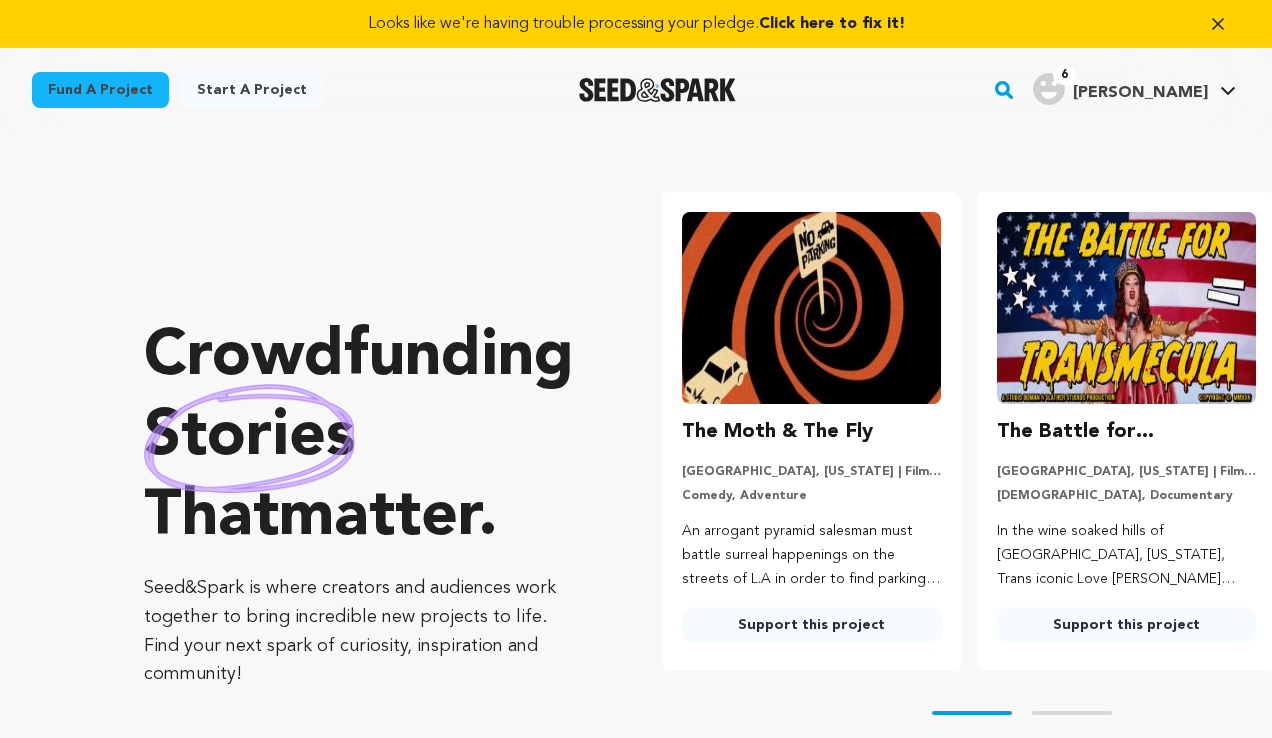 scroll, scrollTop: 0, scrollLeft: 0, axis: both 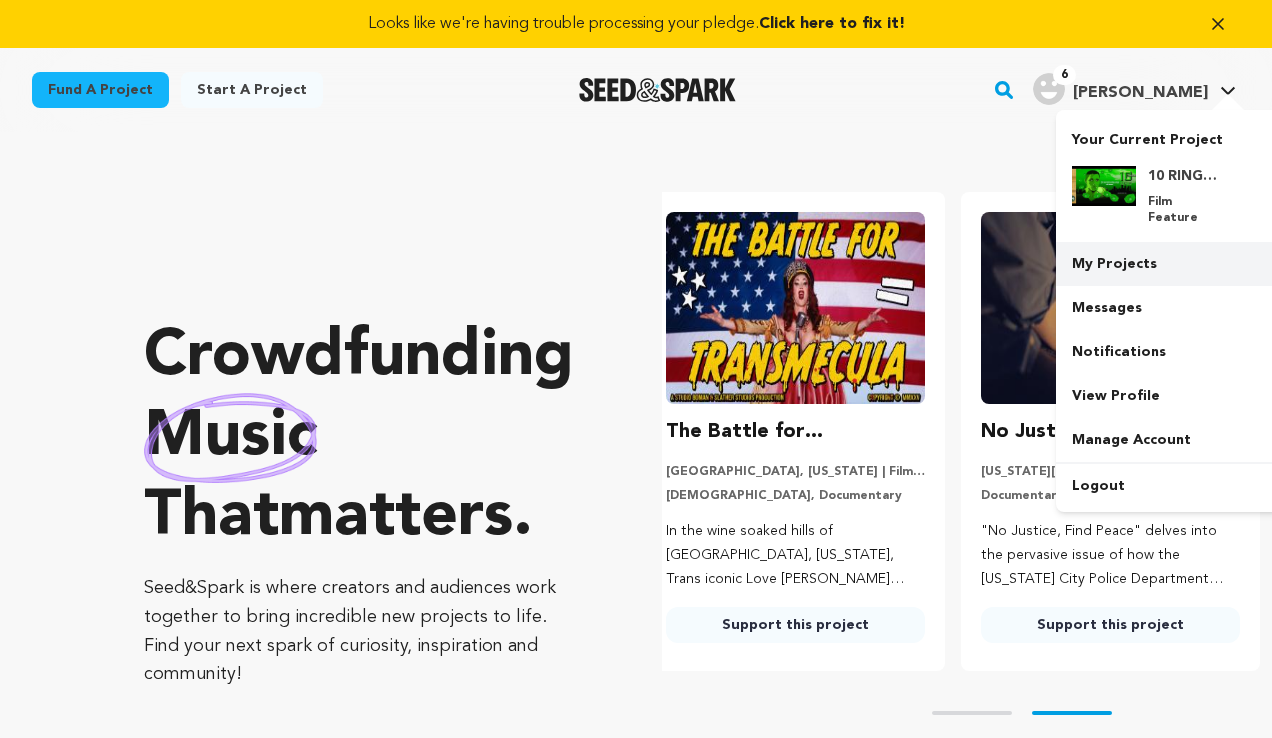 click on "My Projects" at bounding box center (1168, 264) 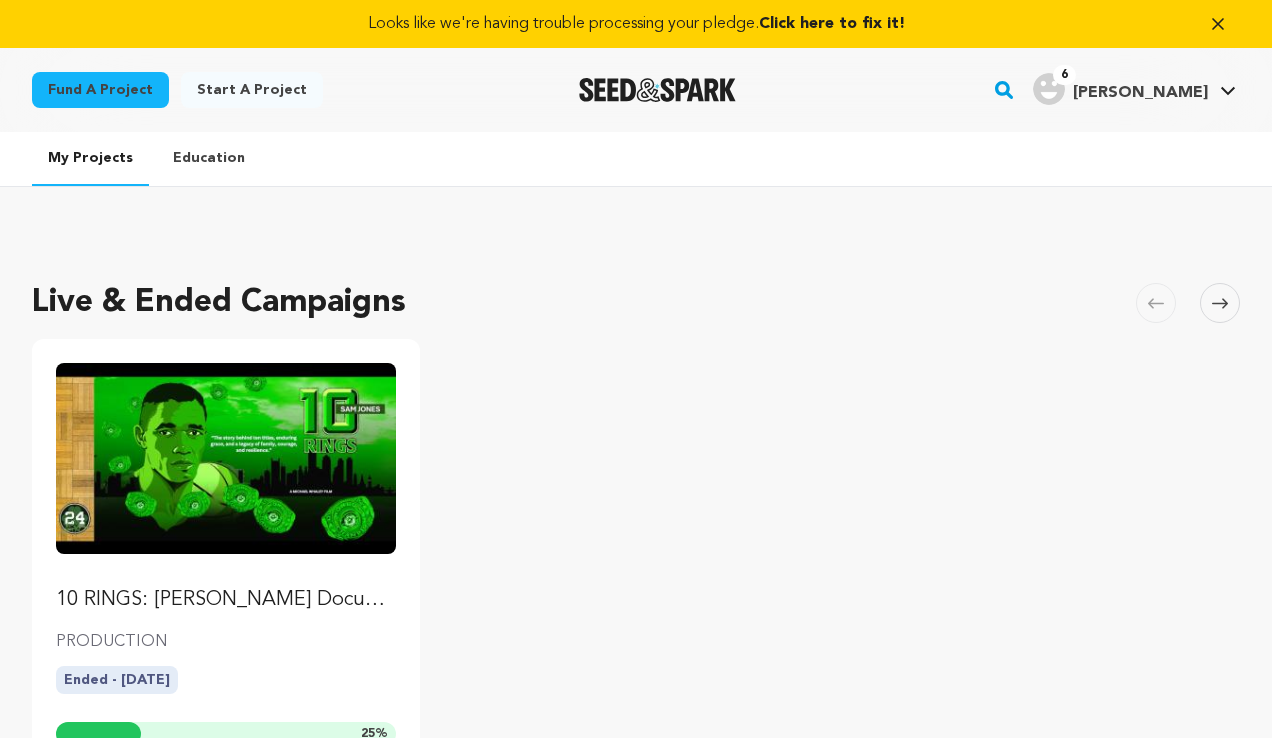 scroll, scrollTop: 0, scrollLeft: 0, axis: both 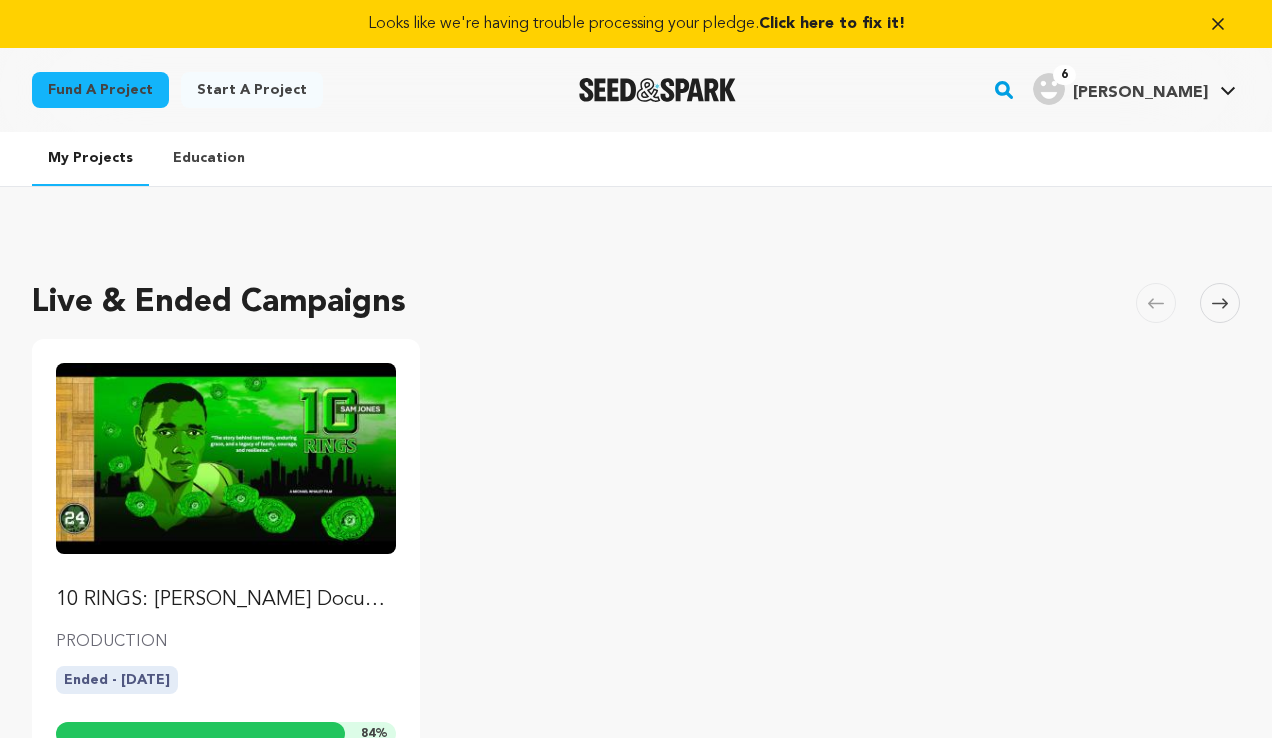 click at bounding box center (226, 458) 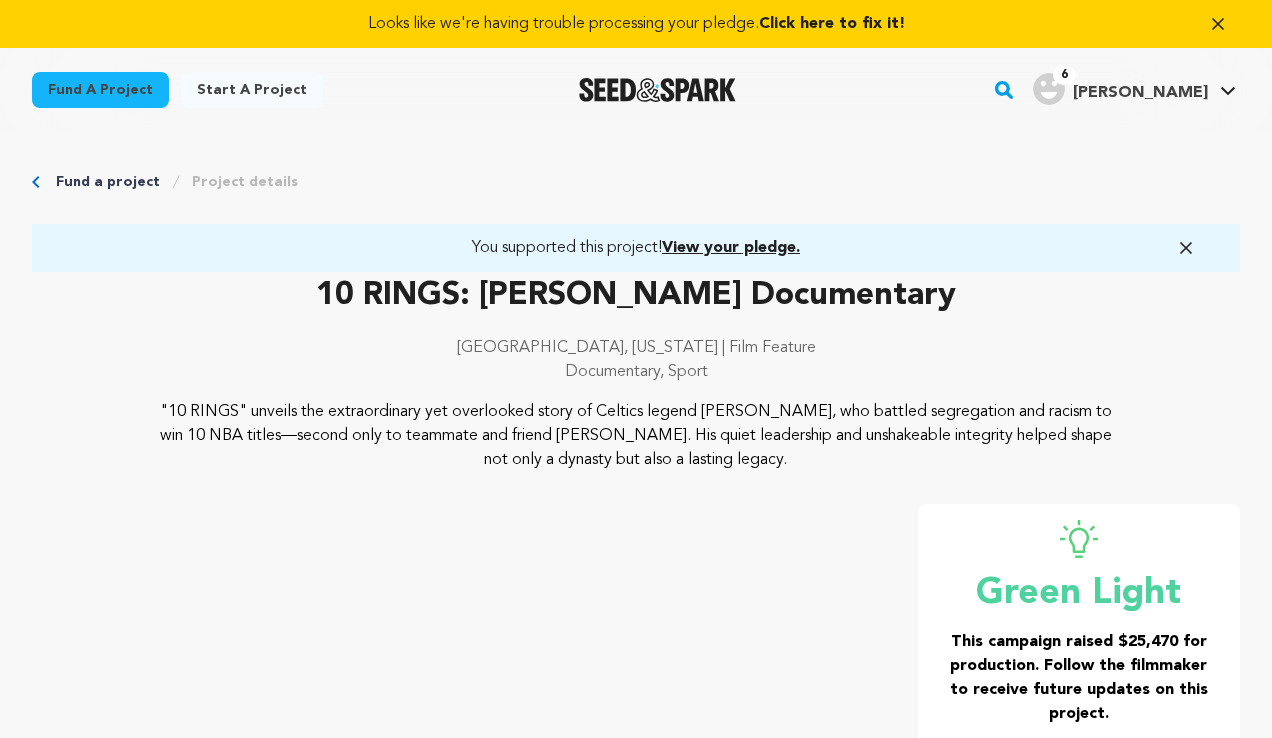 scroll, scrollTop: 0, scrollLeft: 0, axis: both 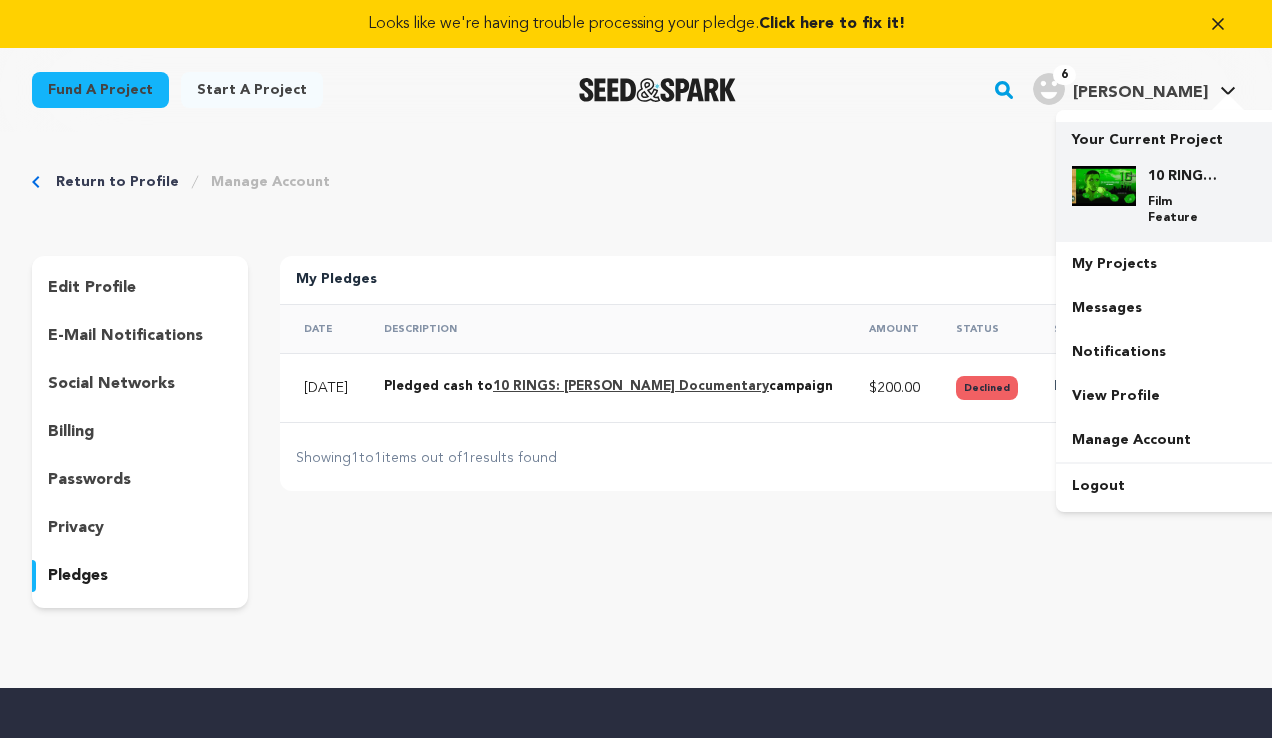 click at bounding box center [1104, 186] 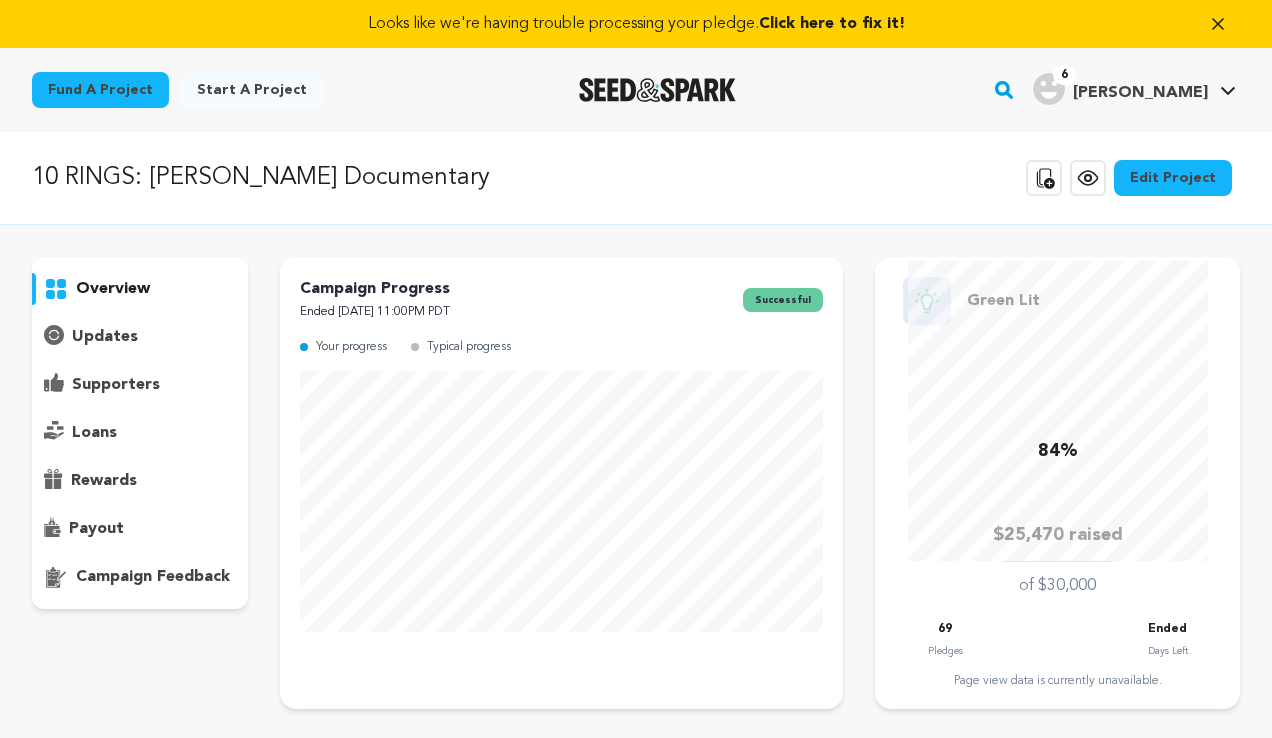 scroll, scrollTop: 0, scrollLeft: 0, axis: both 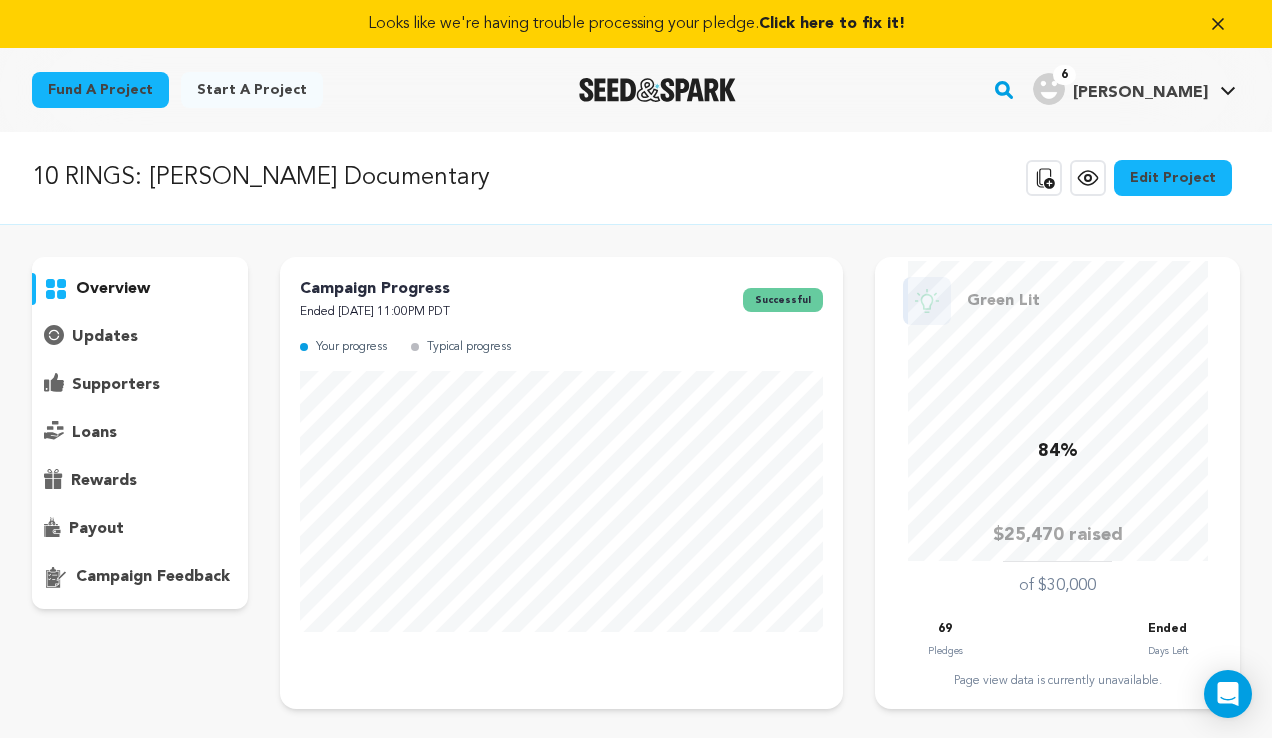 click on "overview" at bounding box center (113, 289) 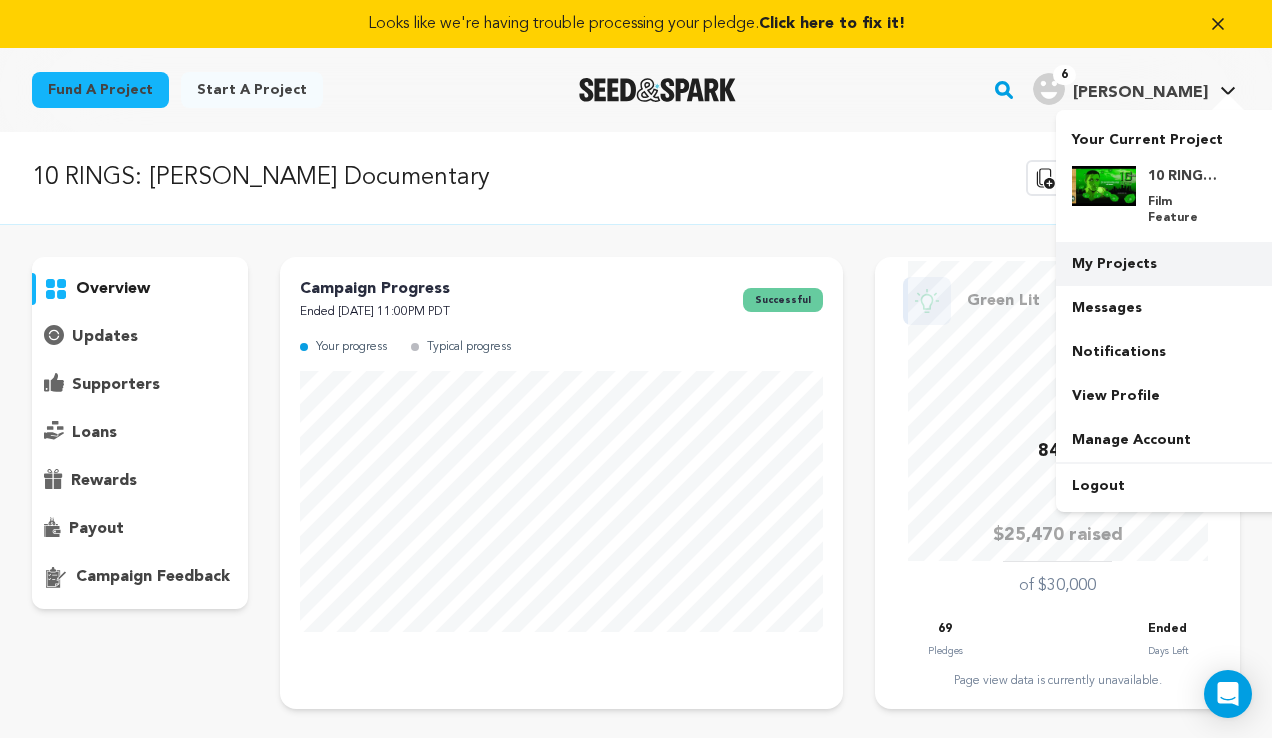 click on "My Projects" at bounding box center [1168, 264] 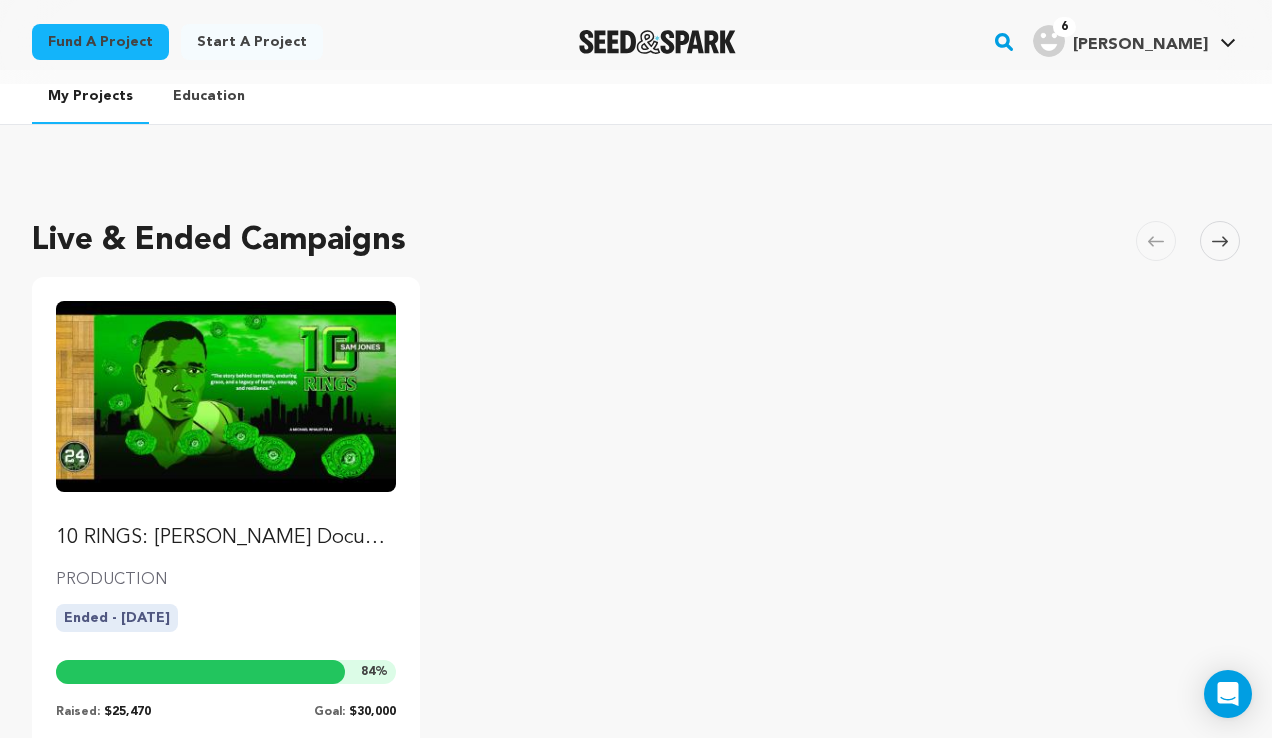 scroll, scrollTop: 93, scrollLeft: 0, axis: vertical 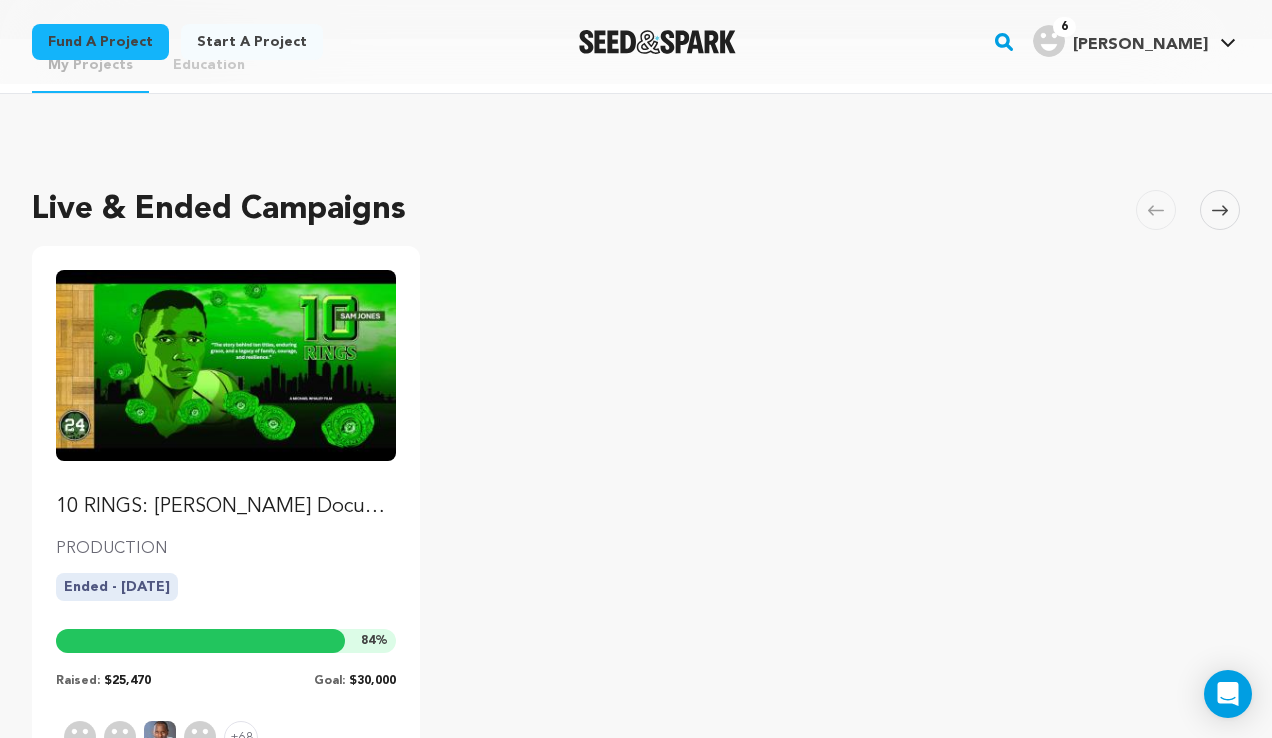 click at bounding box center [226, 365] 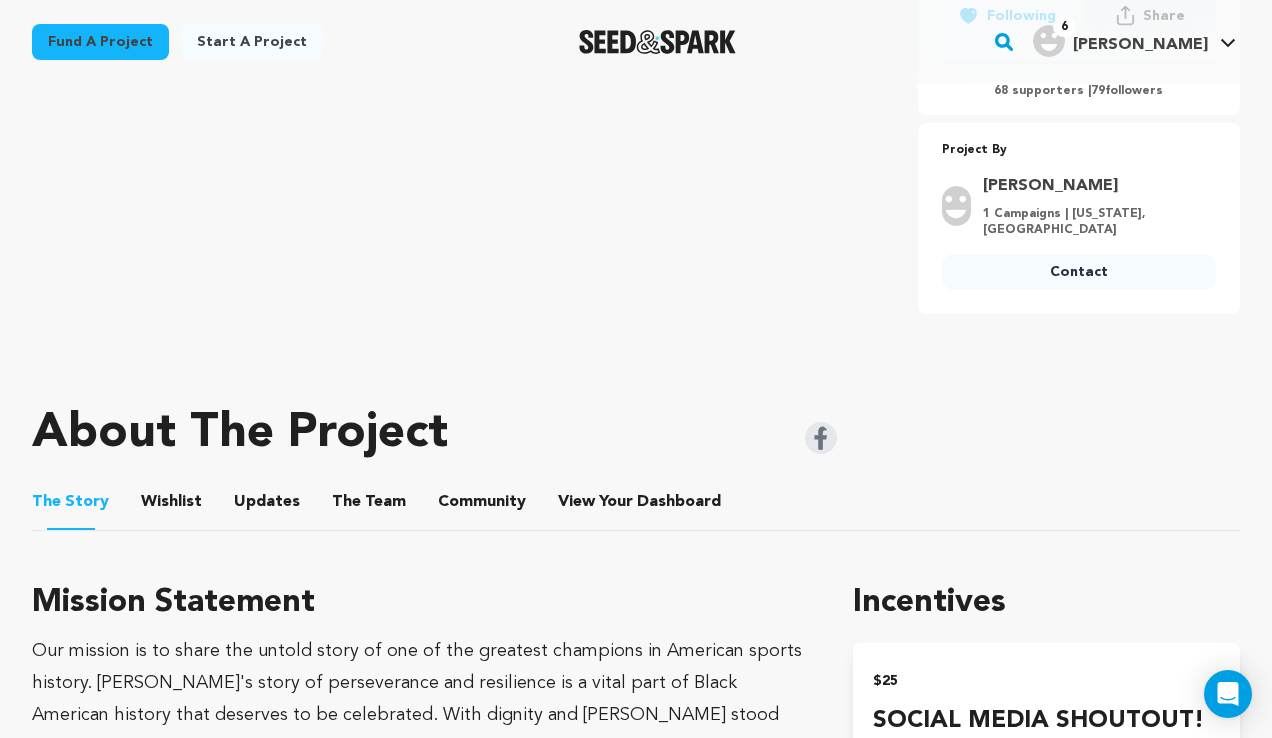 scroll, scrollTop: 740, scrollLeft: 0, axis: vertical 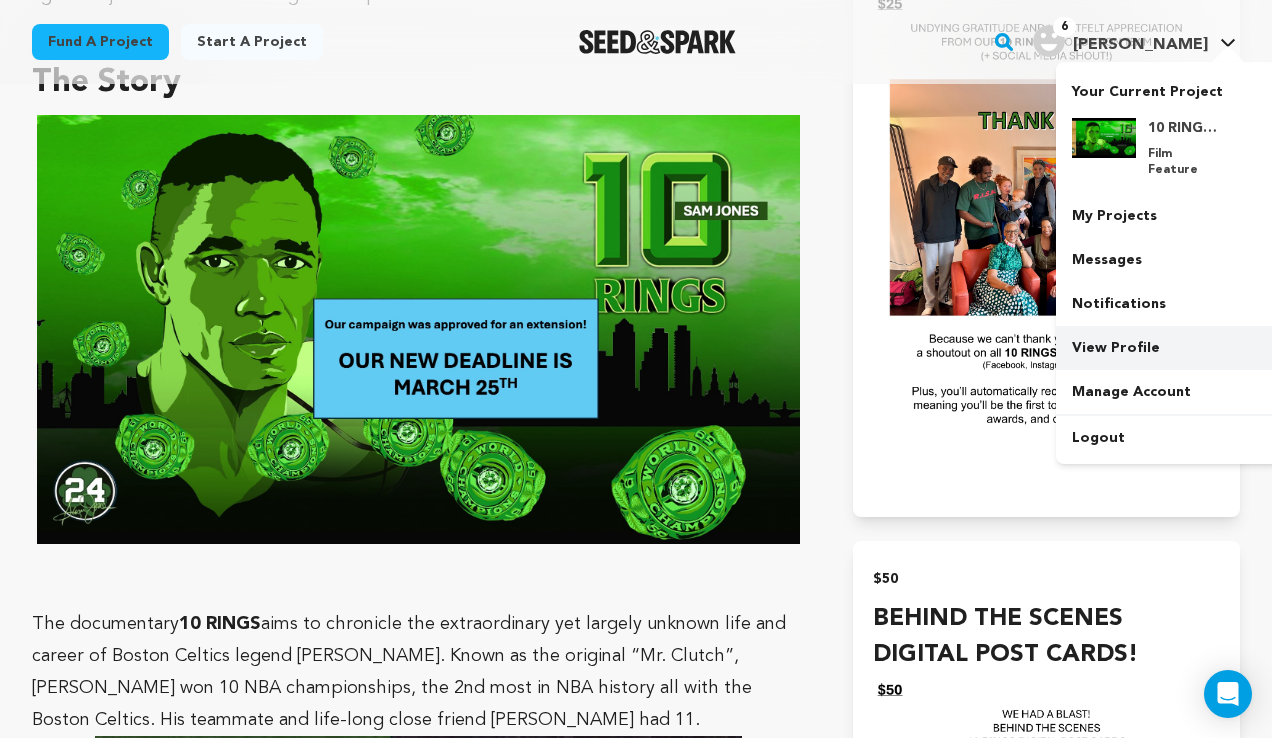 click on "View Profile" at bounding box center (1168, 348) 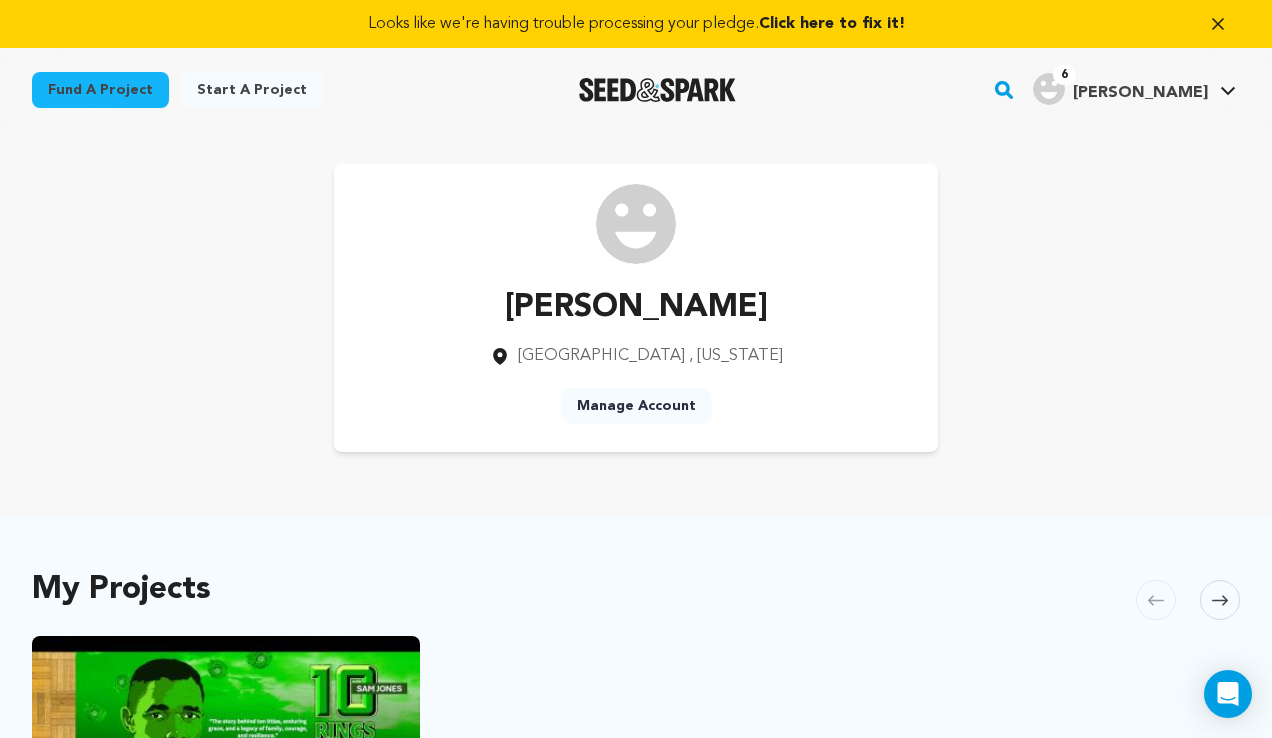 scroll, scrollTop: 0, scrollLeft: 0, axis: both 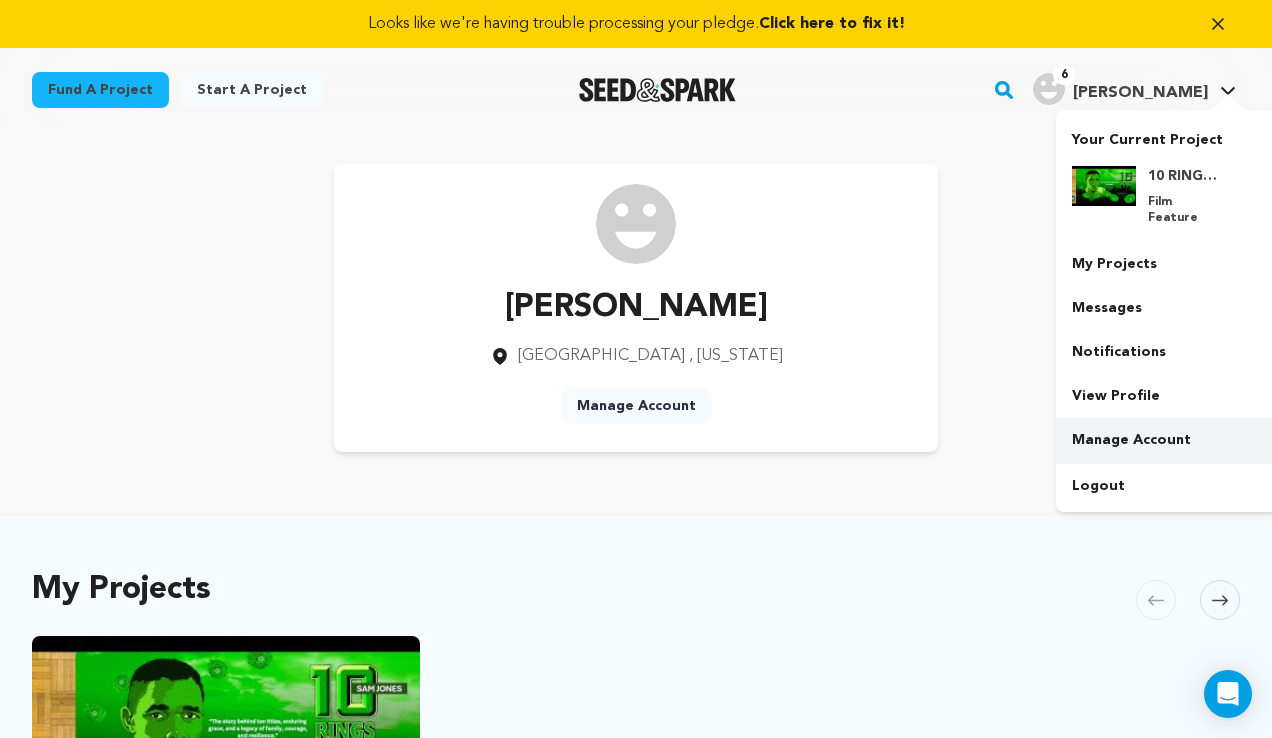 click on "Manage Account" at bounding box center [1168, 440] 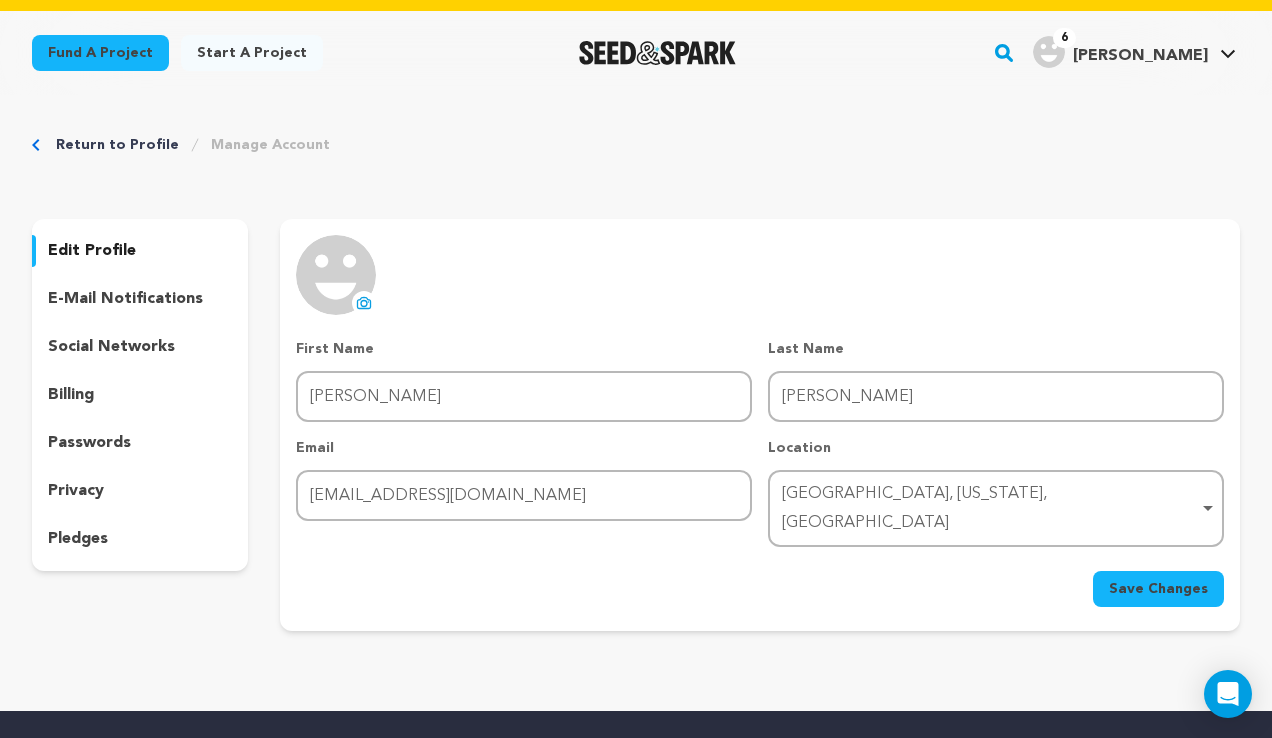 scroll, scrollTop: 35, scrollLeft: 0, axis: vertical 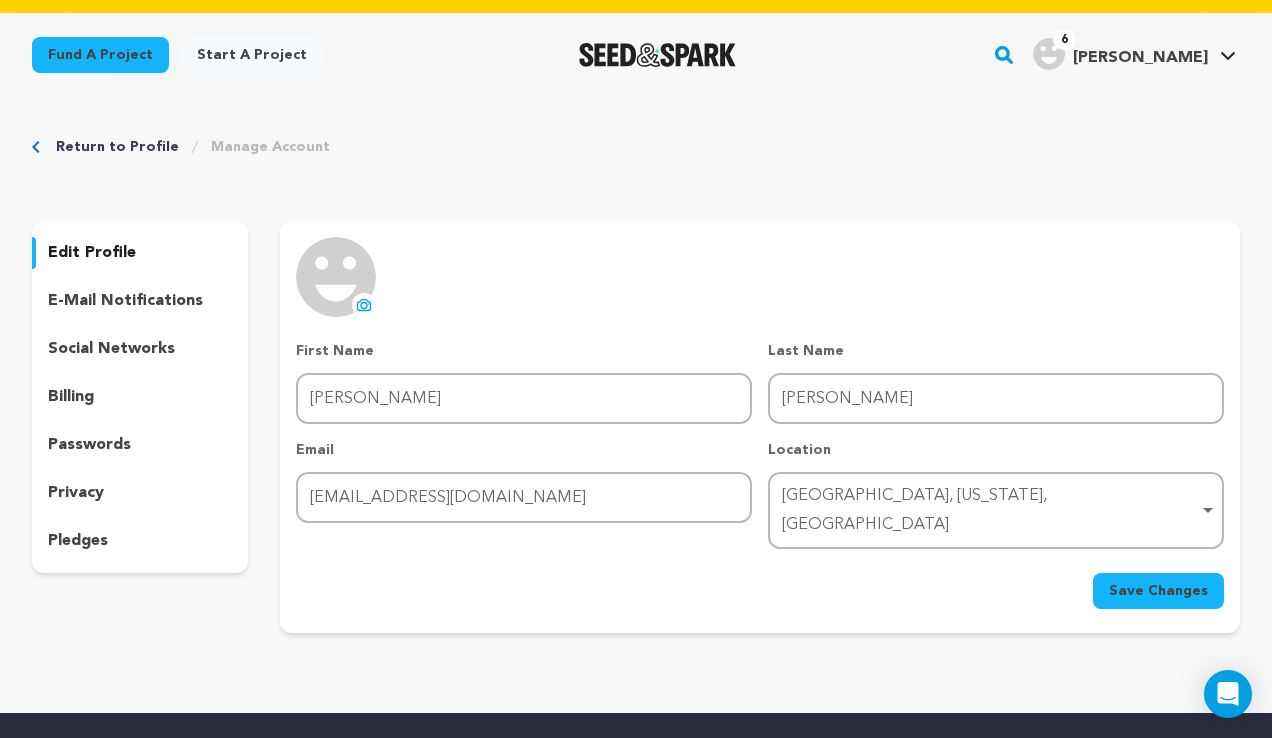 click on "e-mail notifications" at bounding box center (125, 301) 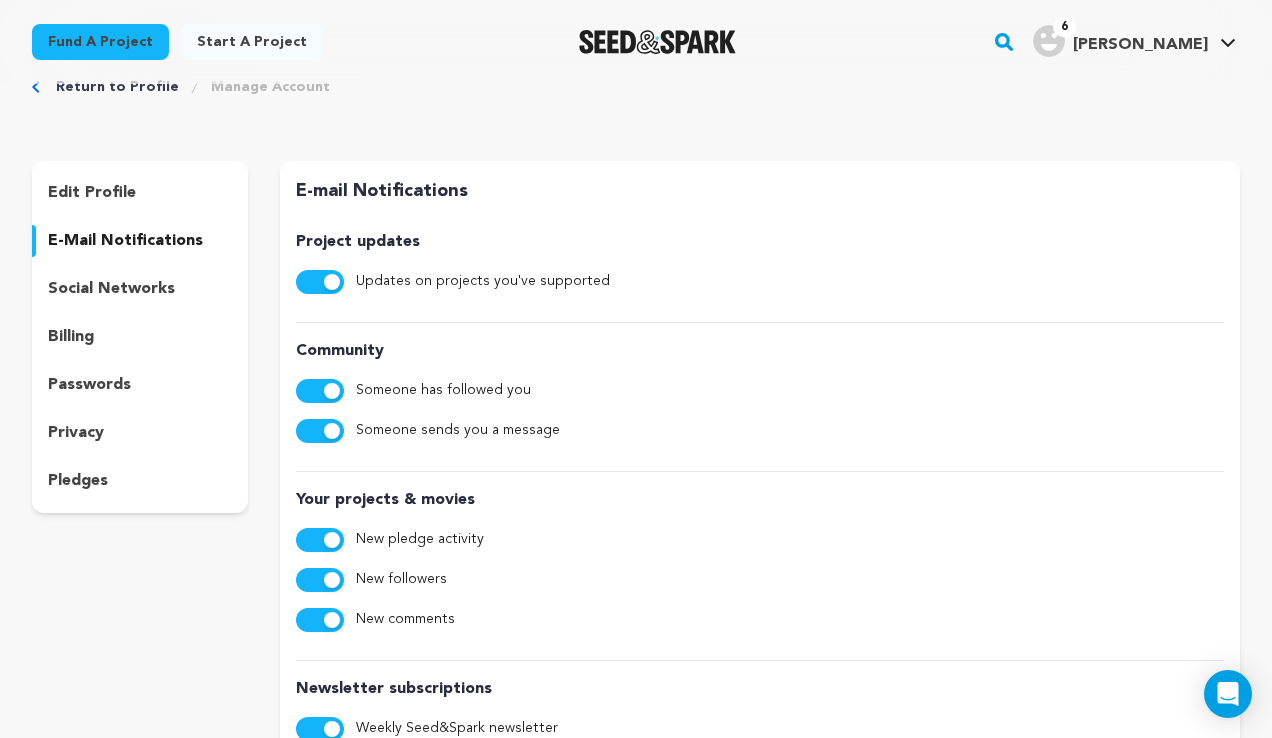 scroll, scrollTop: 94, scrollLeft: 0, axis: vertical 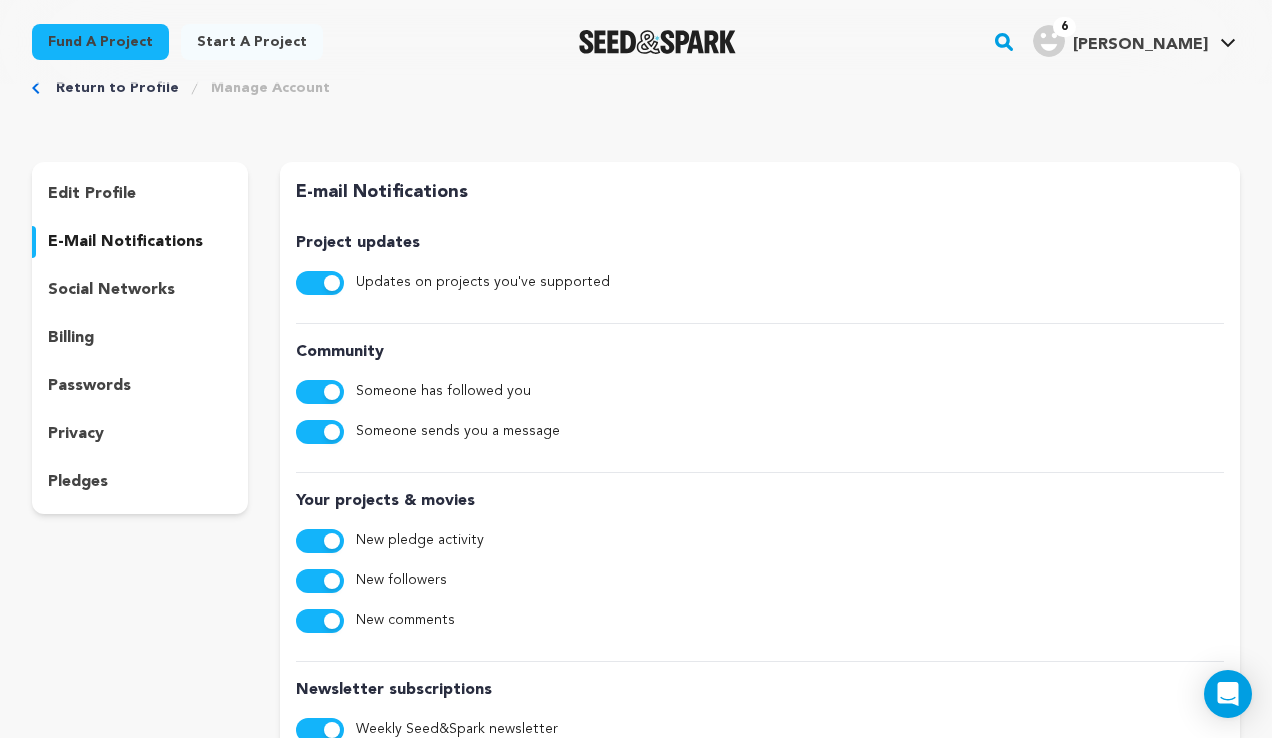 click on "privacy" at bounding box center [76, 434] 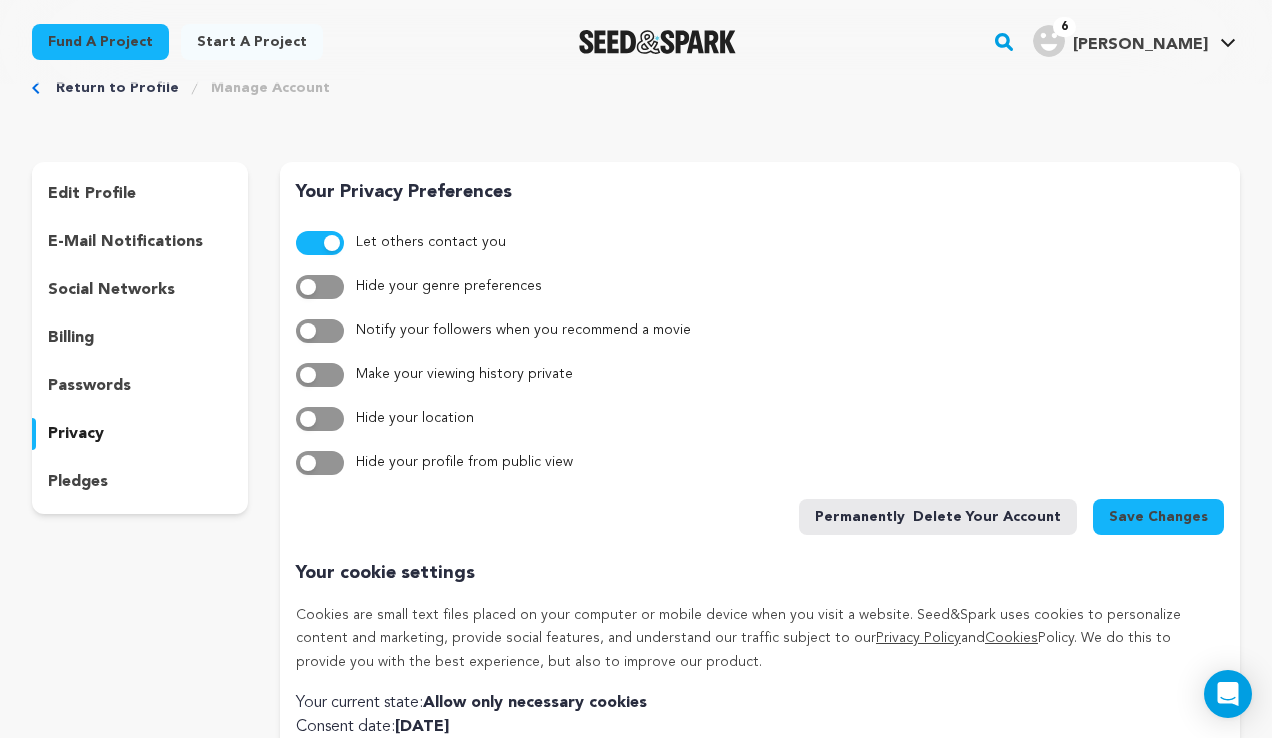 click on "edit profile" at bounding box center [92, 194] 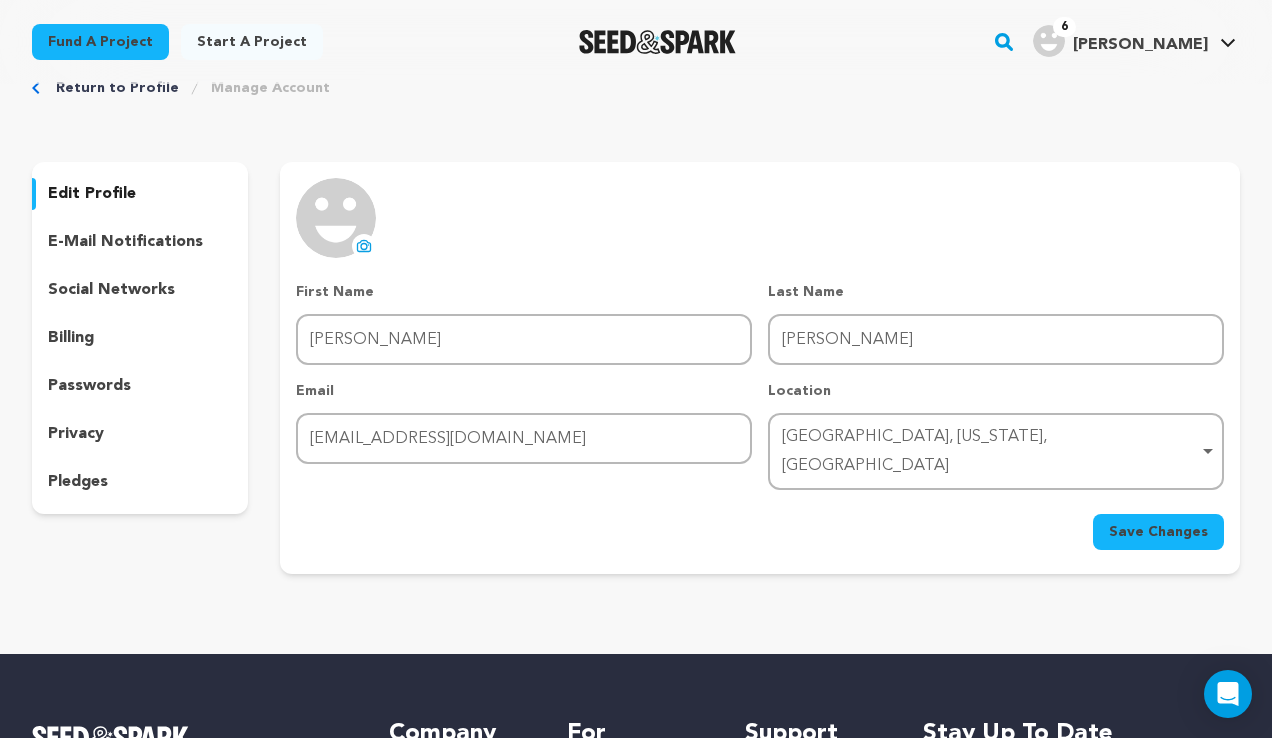 click on "passwords" at bounding box center [89, 386] 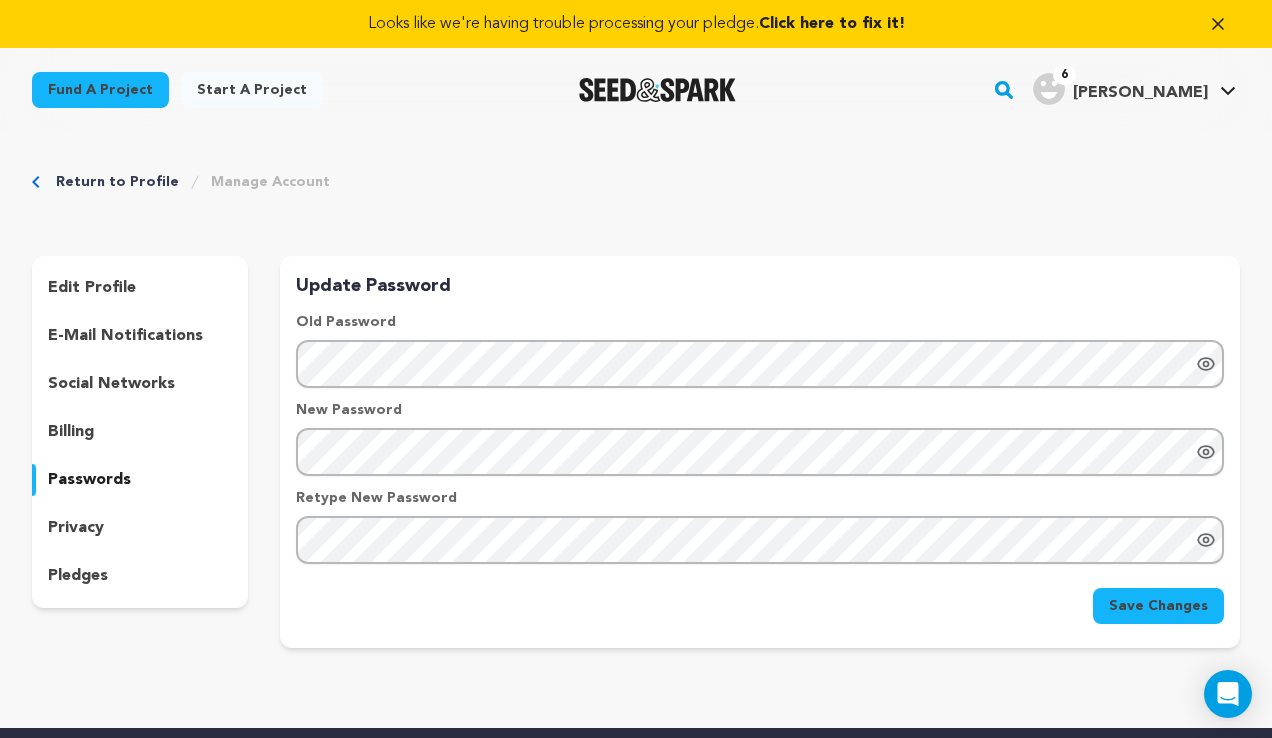 scroll, scrollTop: 0, scrollLeft: 0, axis: both 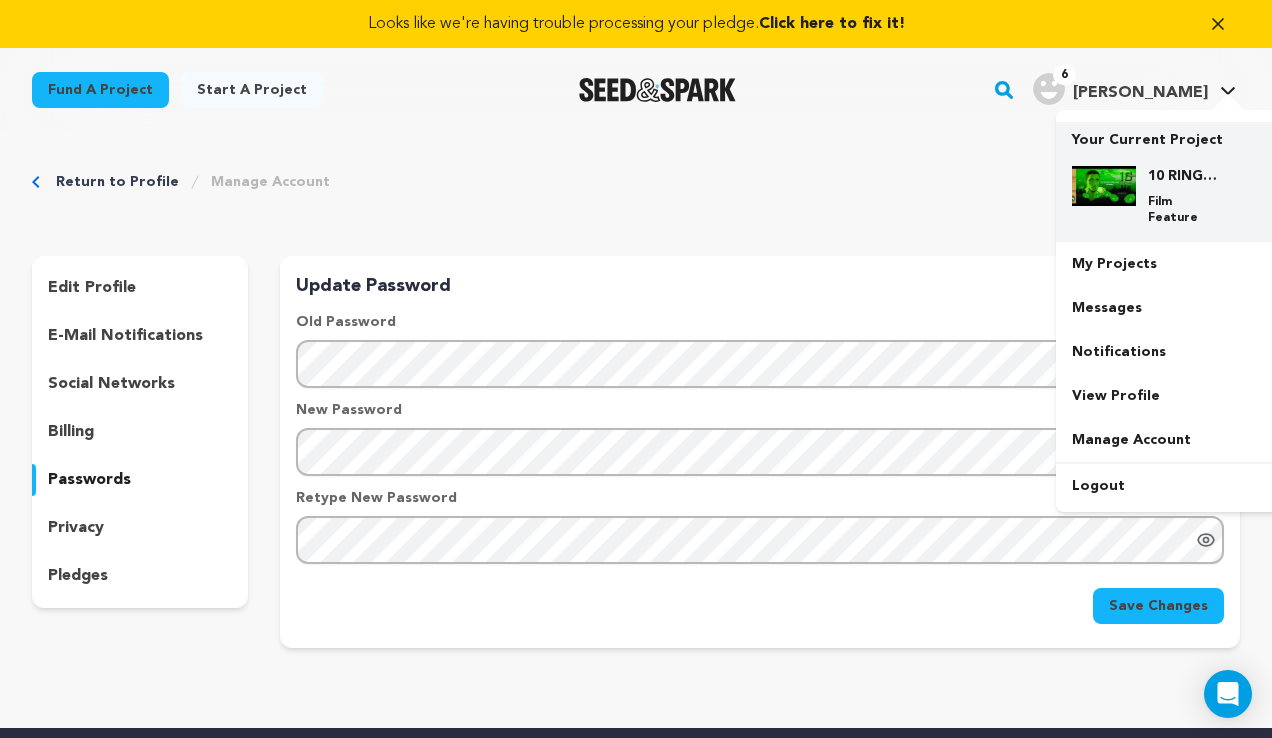 click at bounding box center [1104, 186] 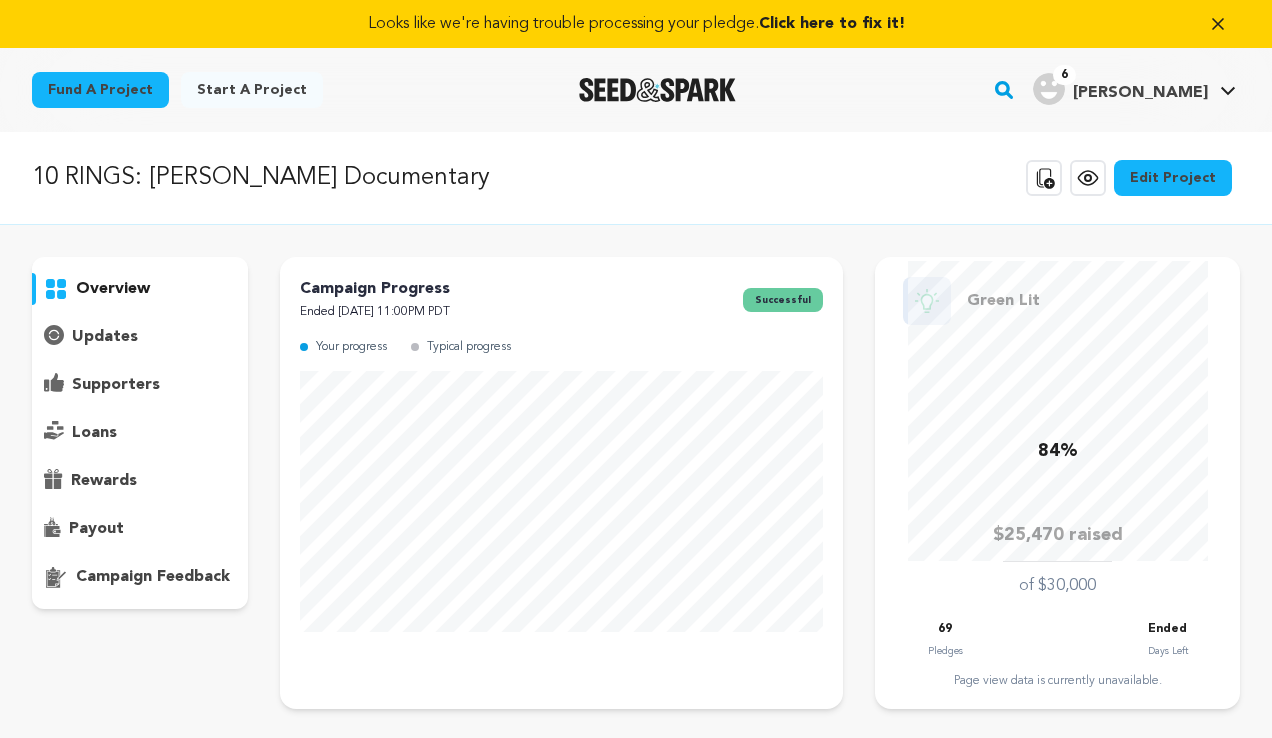 scroll, scrollTop: 0, scrollLeft: 0, axis: both 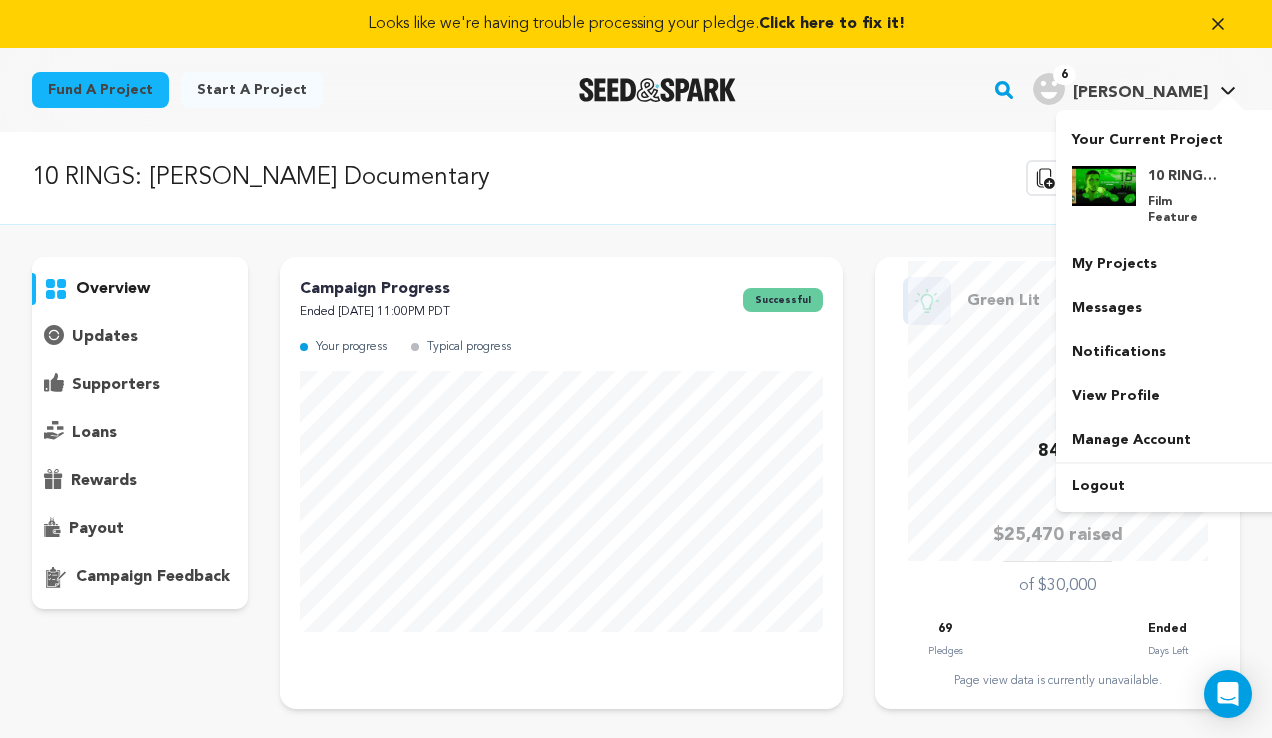 click 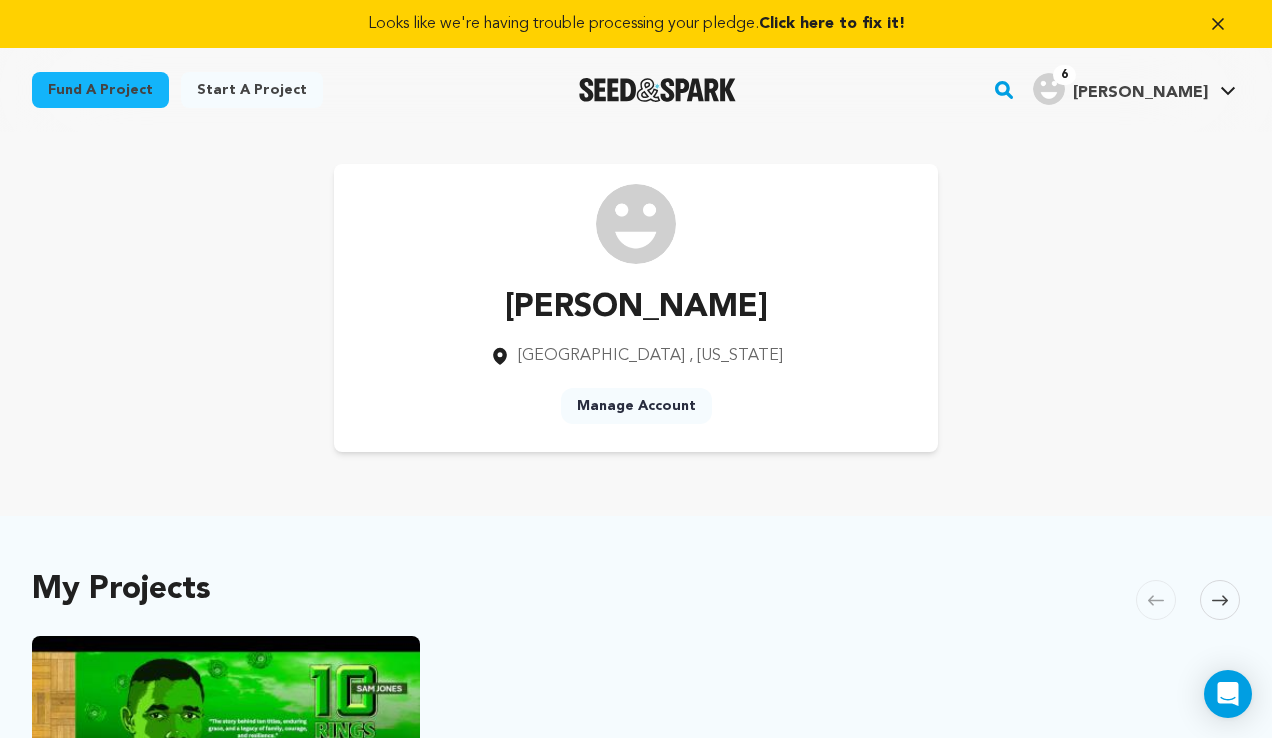 scroll, scrollTop: 0, scrollLeft: 0, axis: both 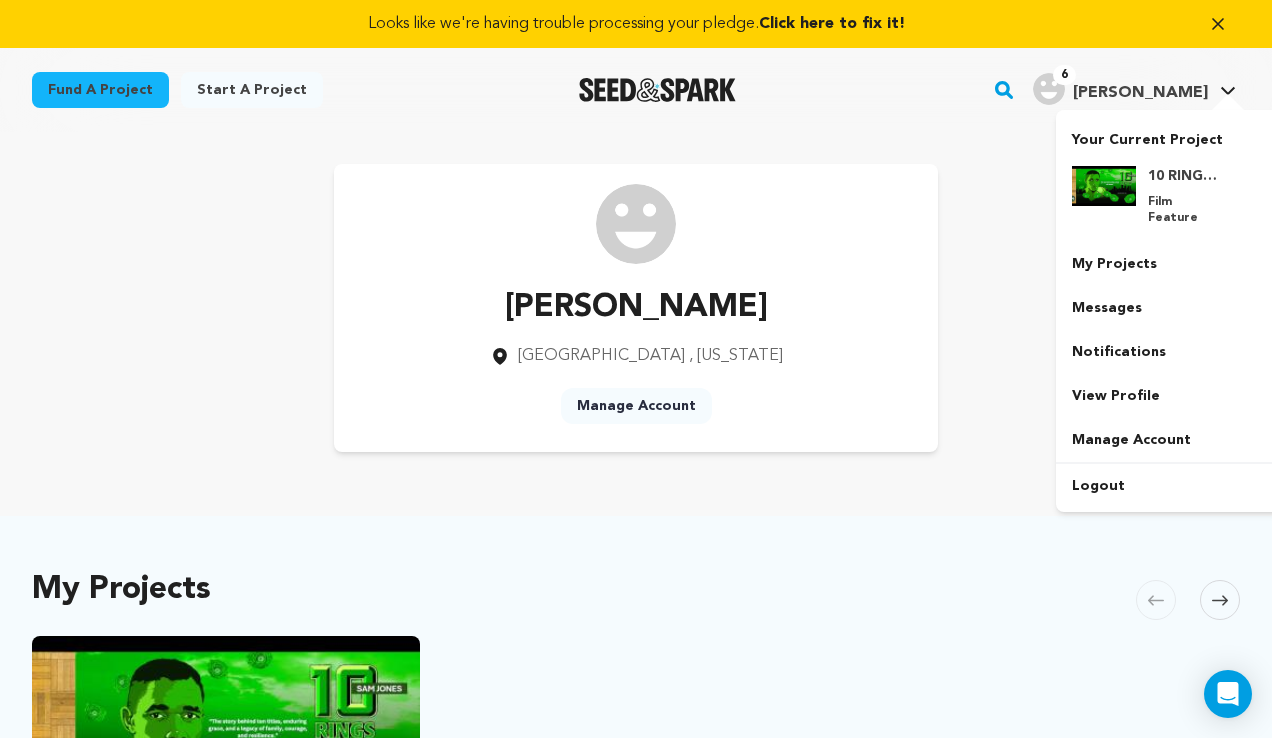 click 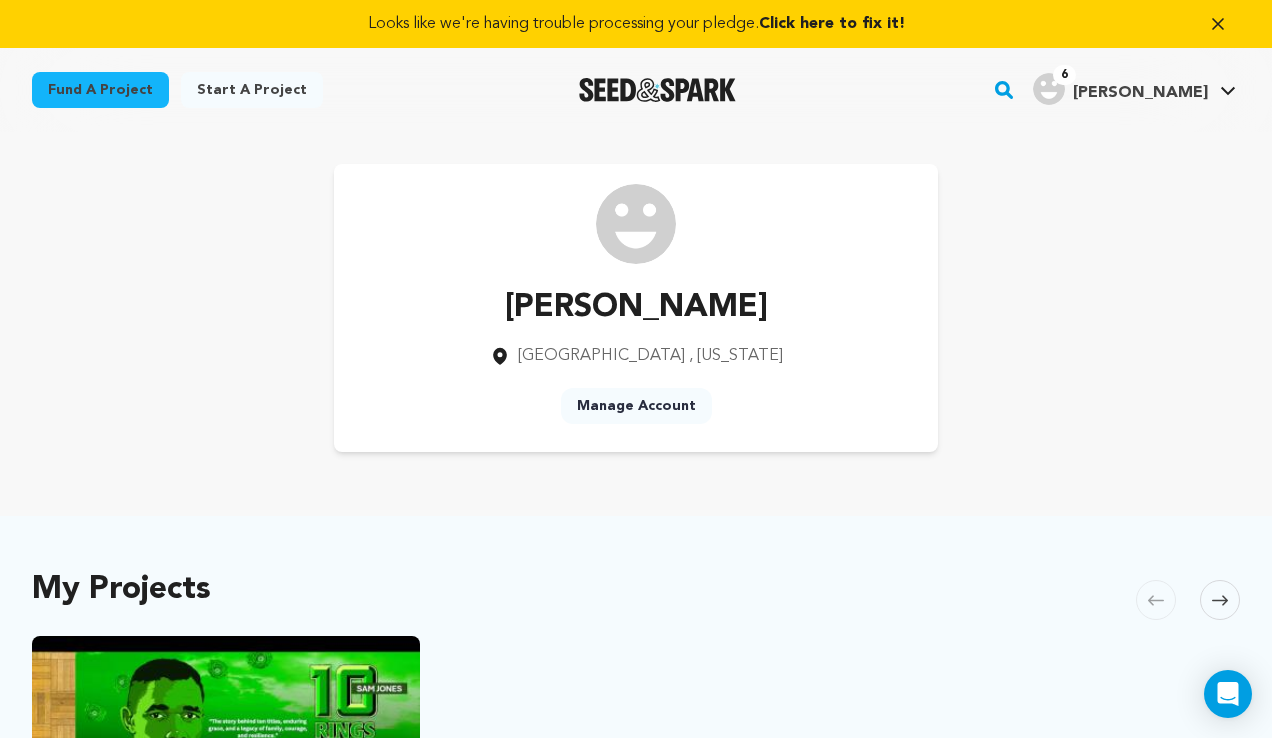 scroll, scrollTop: 0, scrollLeft: 0, axis: both 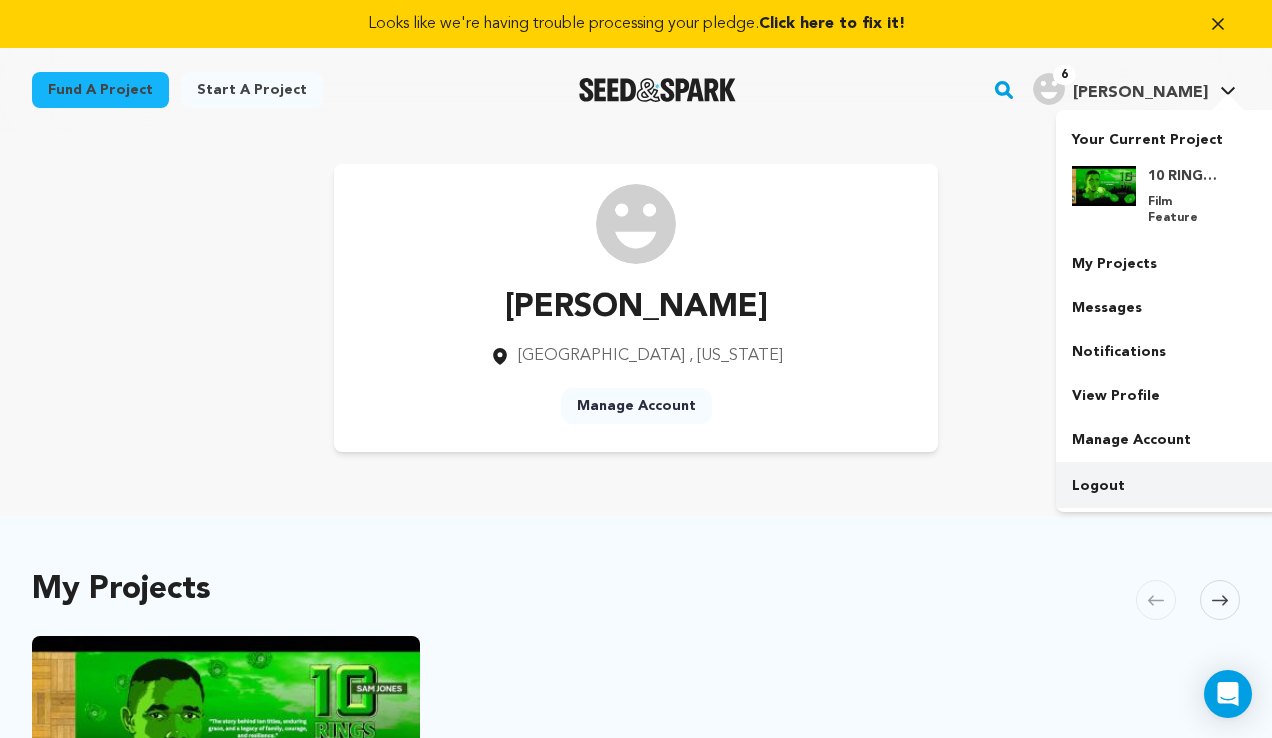 click on "Logout" at bounding box center (1168, 486) 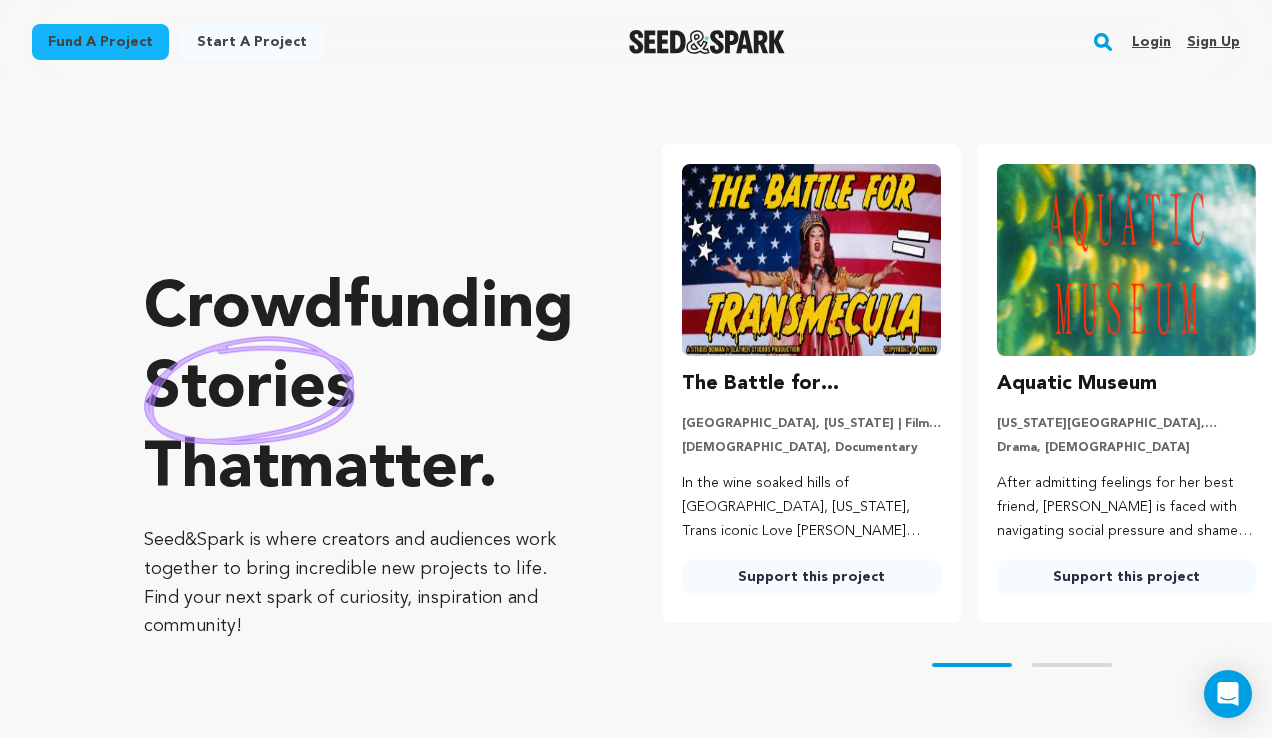 scroll, scrollTop: 0, scrollLeft: 0, axis: both 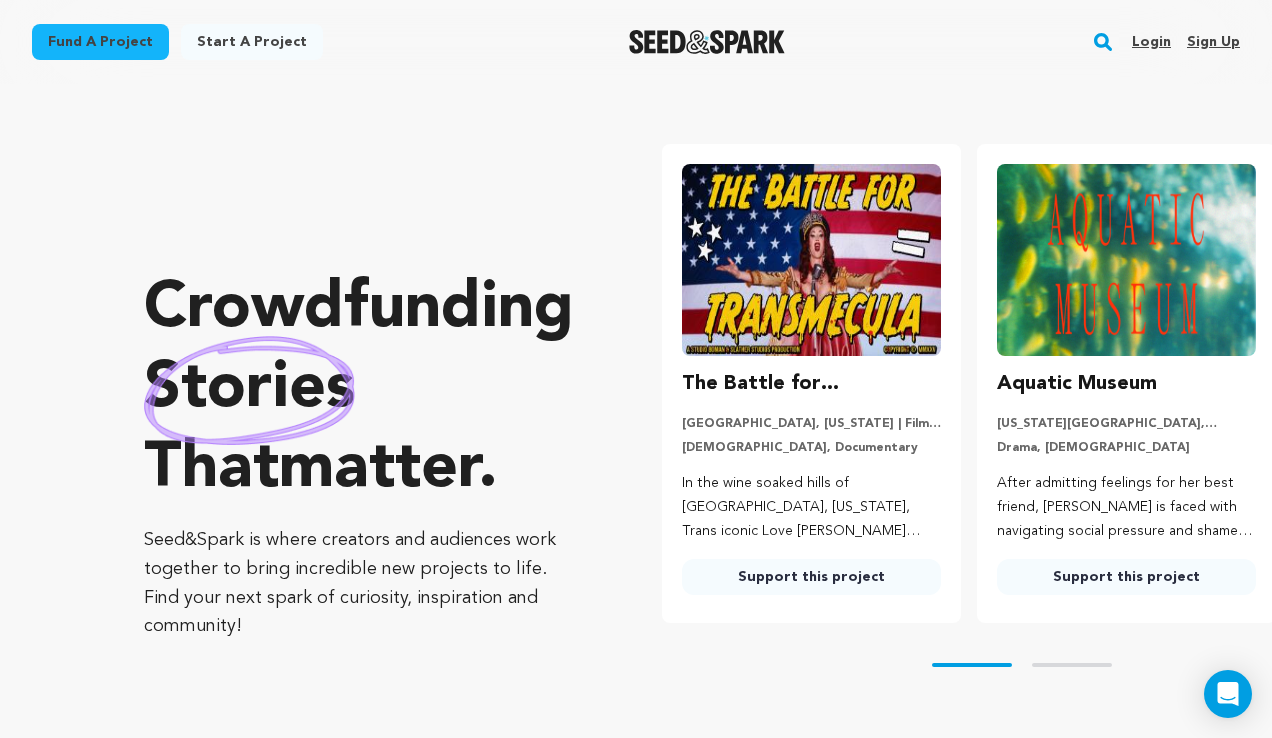 click on "Login" at bounding box center (1151, 42) 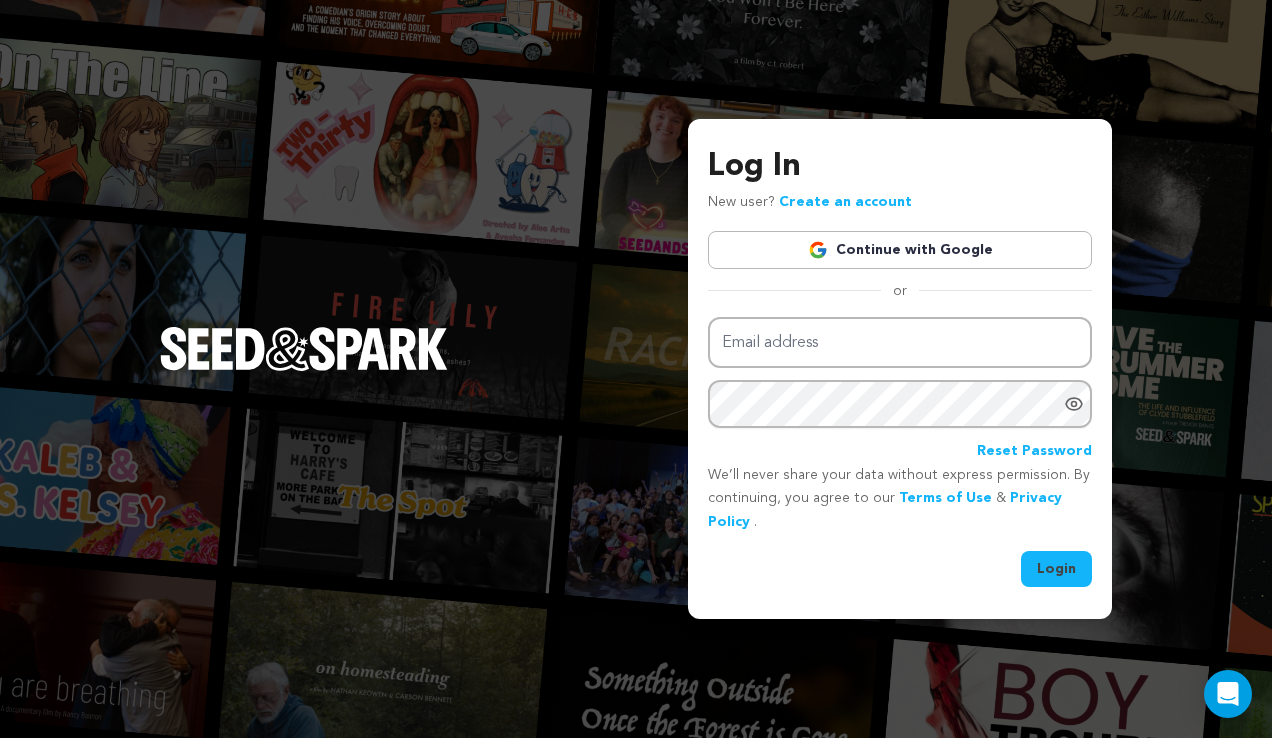 scroll, scrollTop: 0, scrollLeft: 0, axis: both 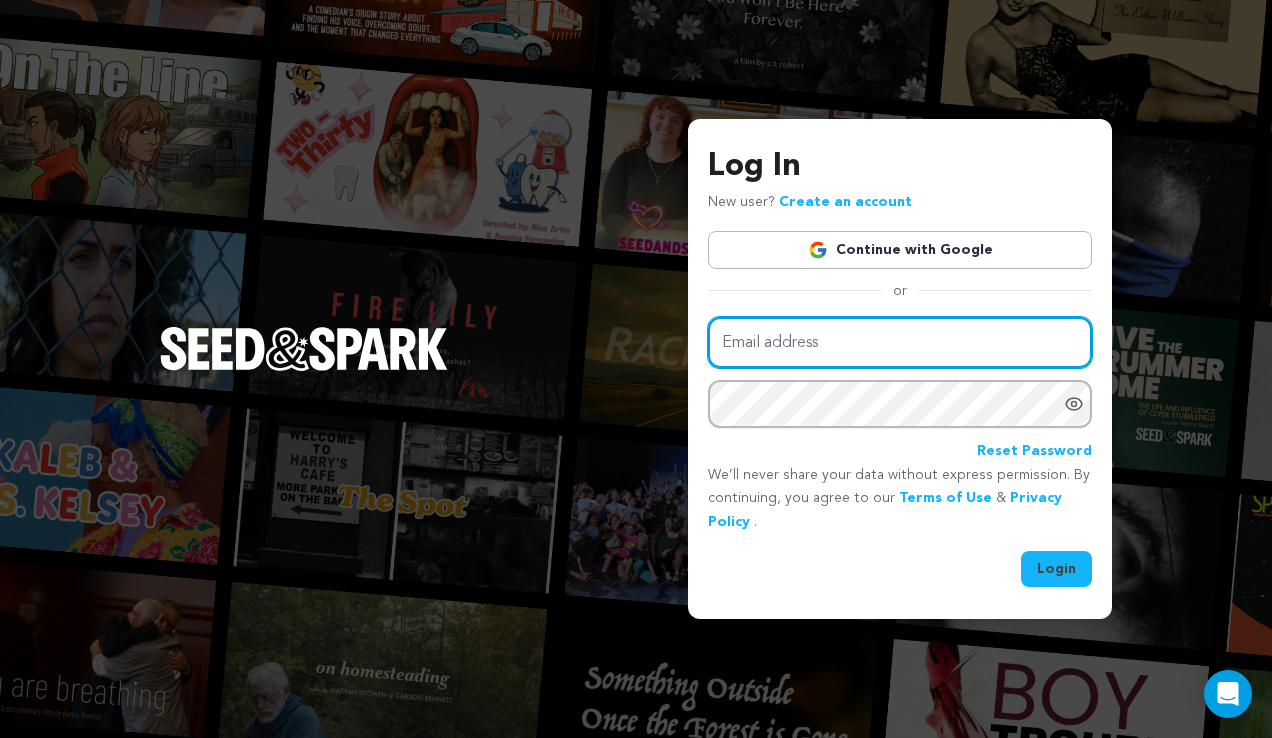 type on "whalewatchin@msn.com" 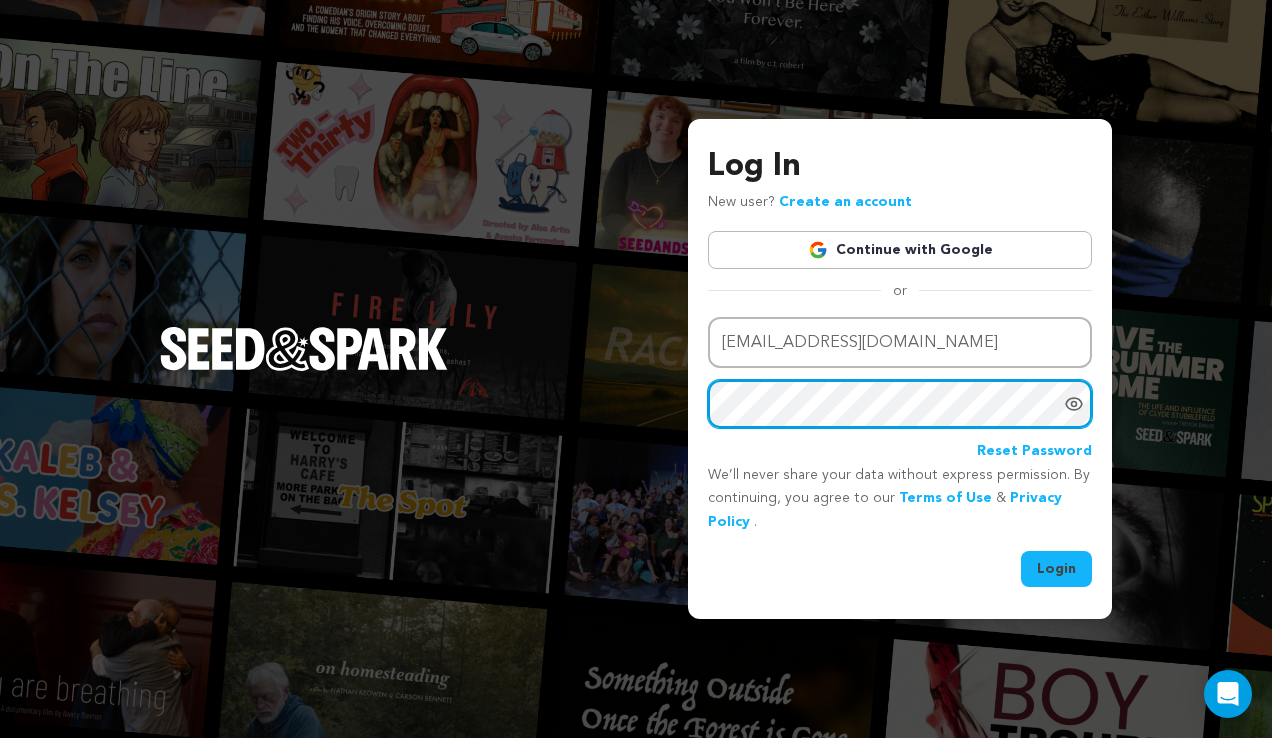 click on "Login" at bounding box center (1056, 569) 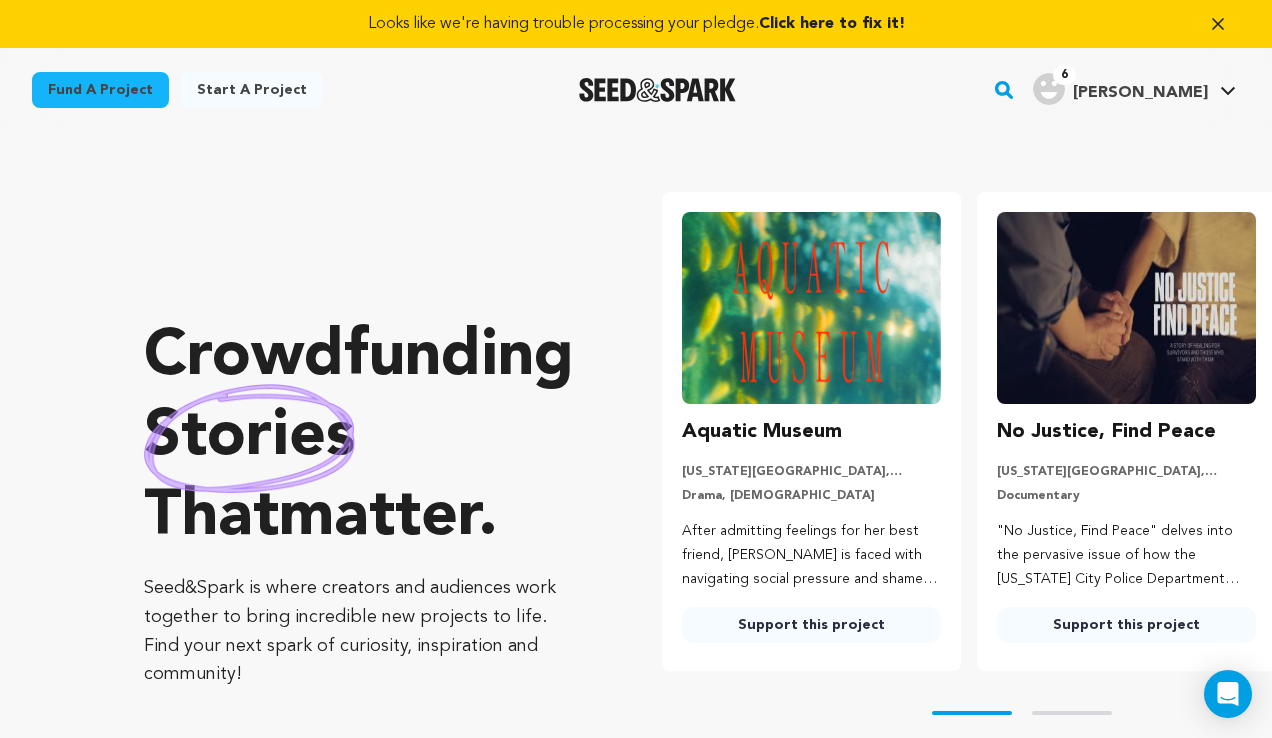 scroll, scrollTop: 0, scrollLeft: 0, axis: both 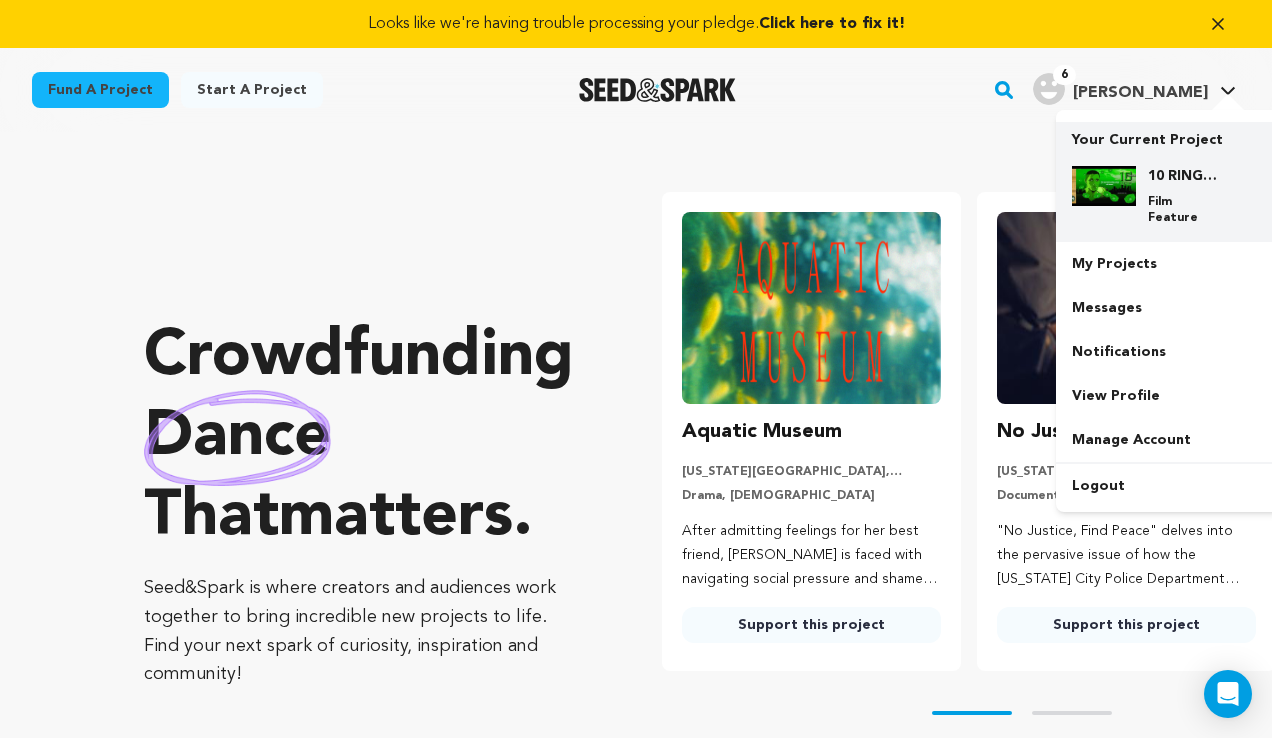 click at bounding box center [1104, 186] 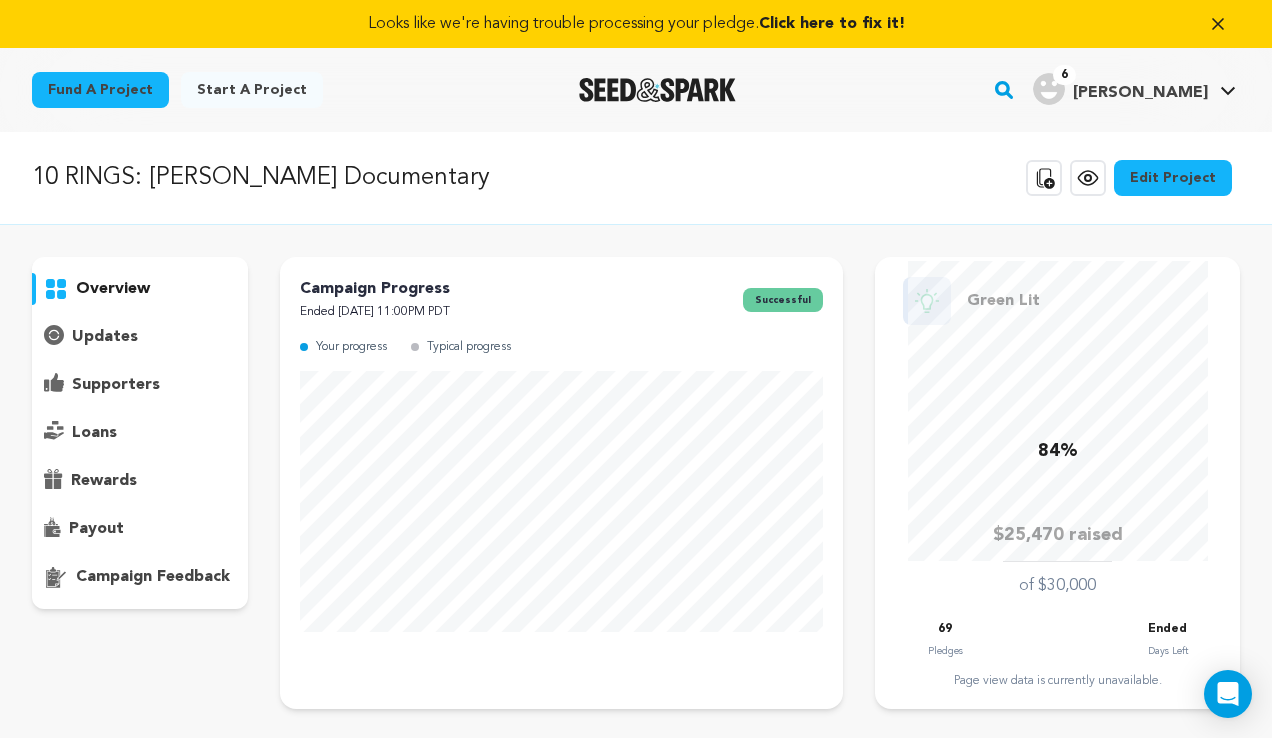 scroll, scrollTop: 0, scrollLeft: 0, axis: both 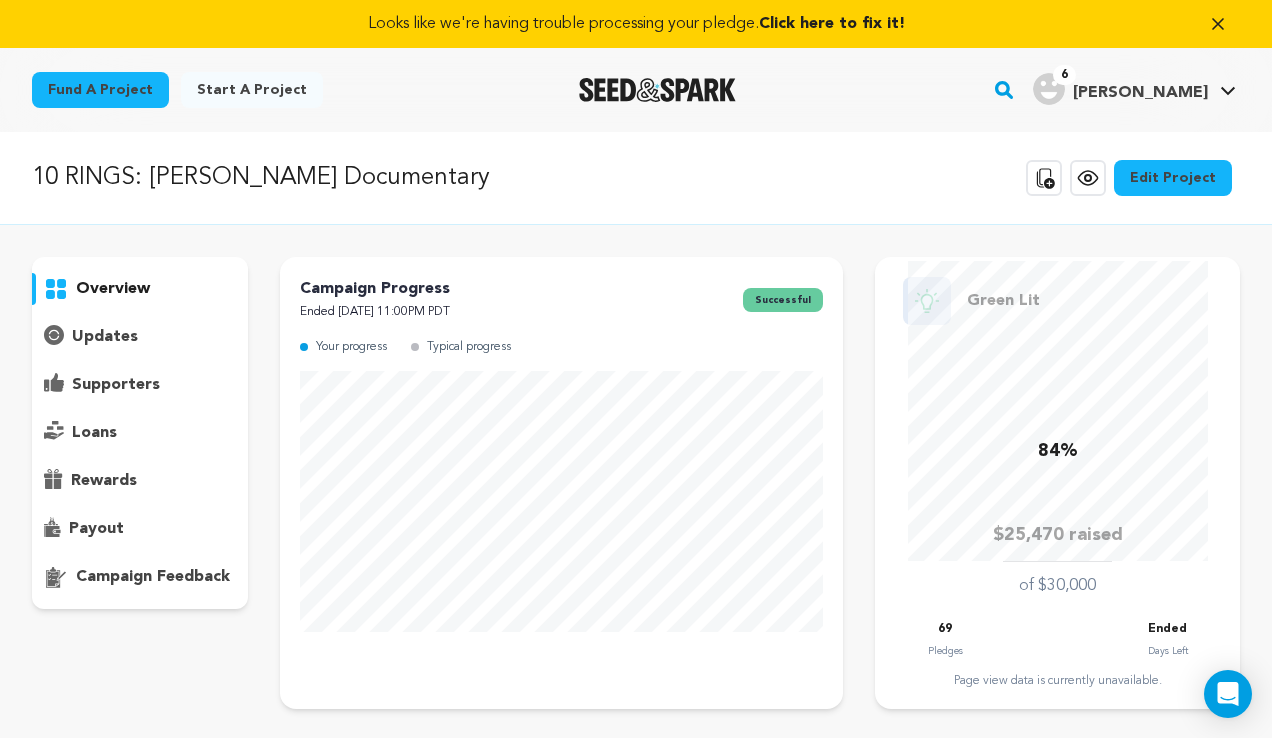 click 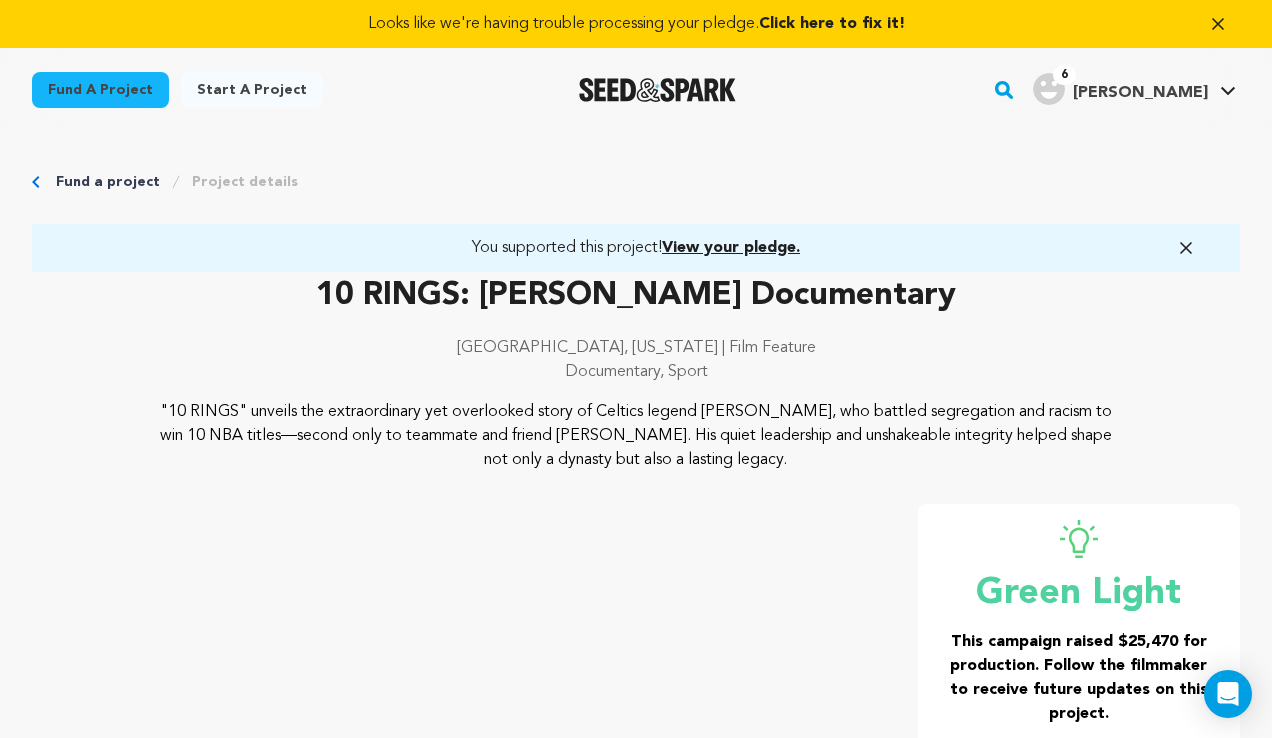 scroll, scrollTop: 0, scrollLeft: 0, axis: both 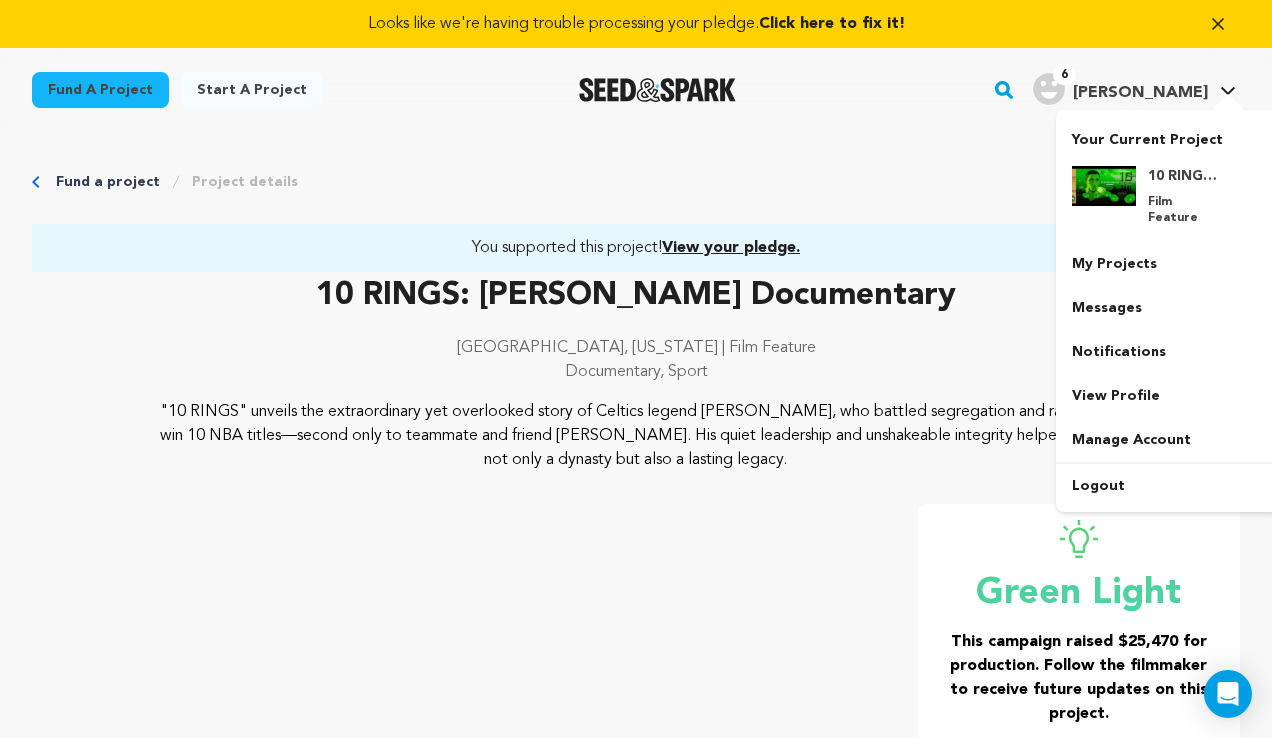 click on "[PERSON_NAME]" at bounding box center [1140, 93] 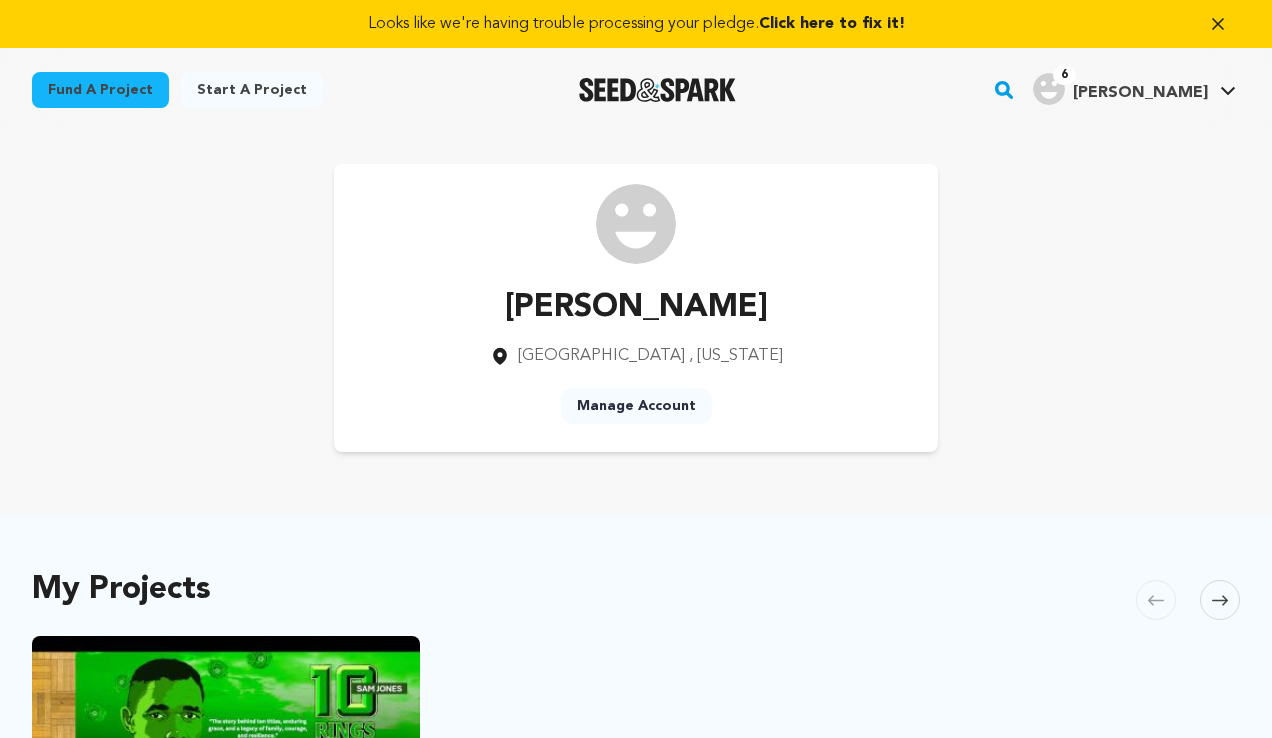 scroll, scrollTop: 0, scrollLeft: 0, axis: both 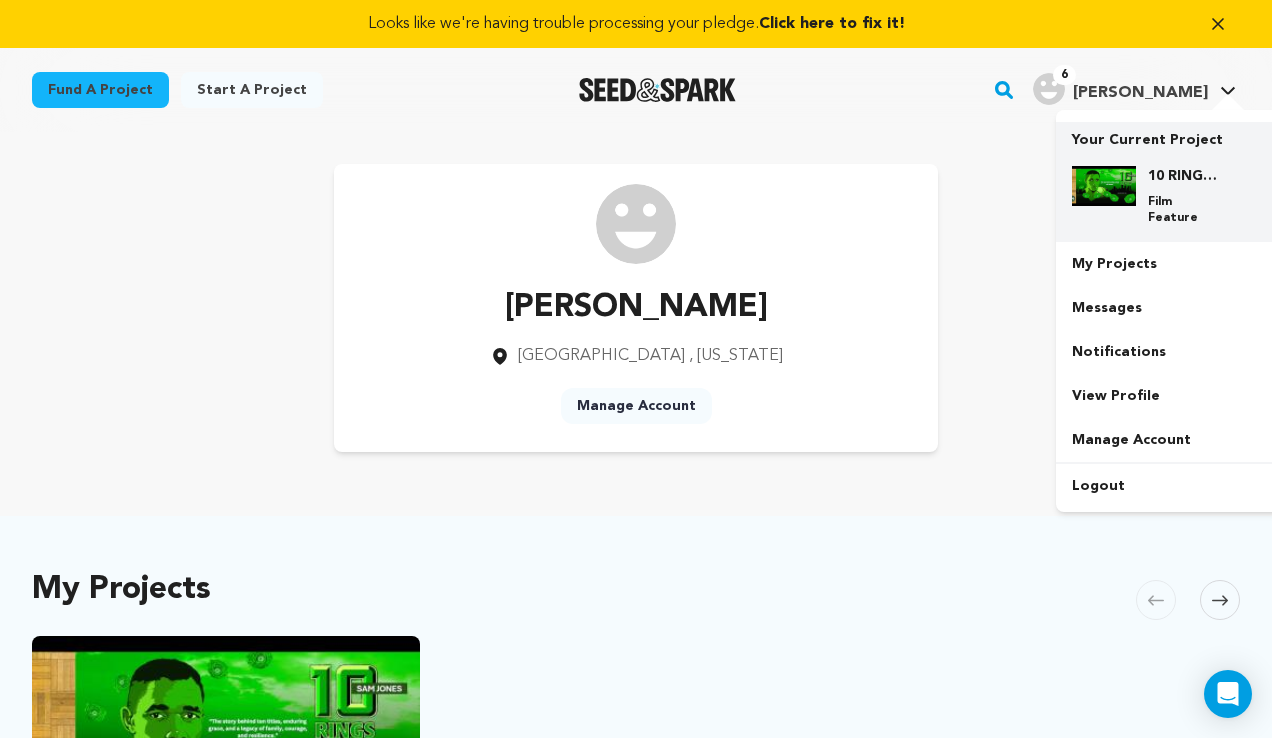 click at bounding box center (1104, 186) 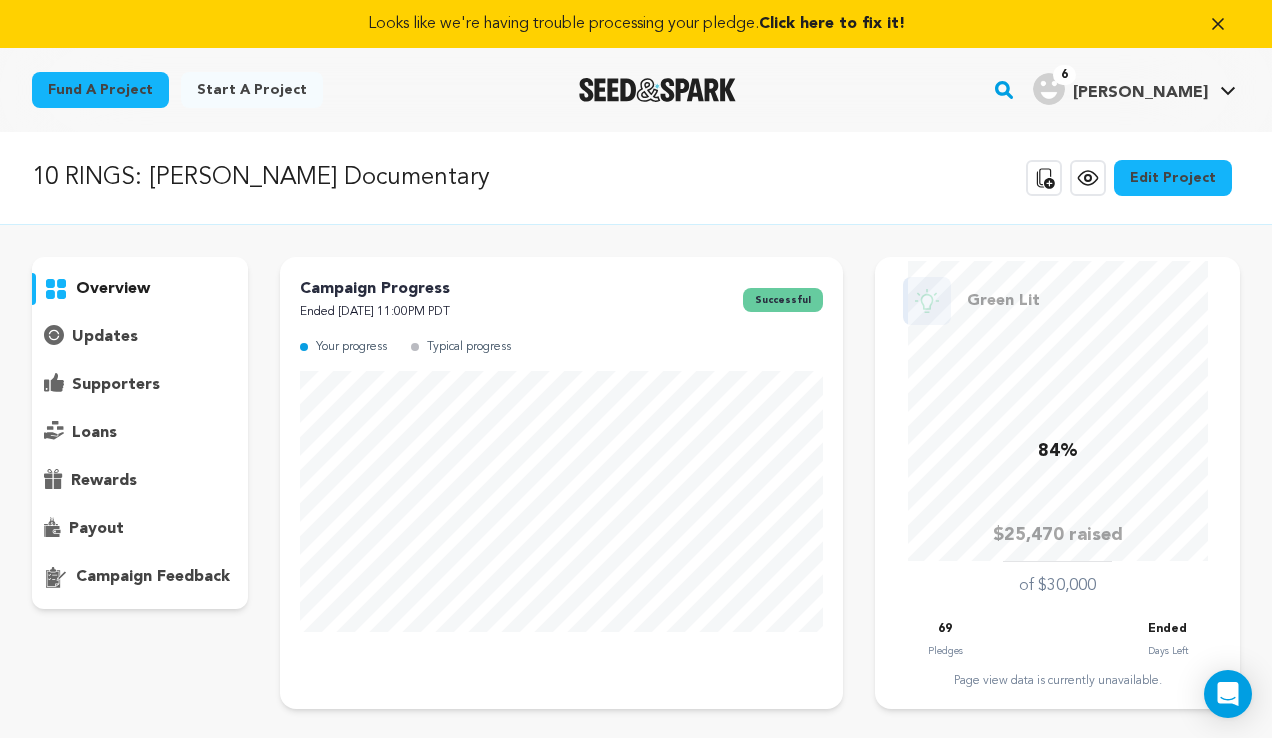 scroll, scrollTop: 0, scrollLeft: 0, axis: both 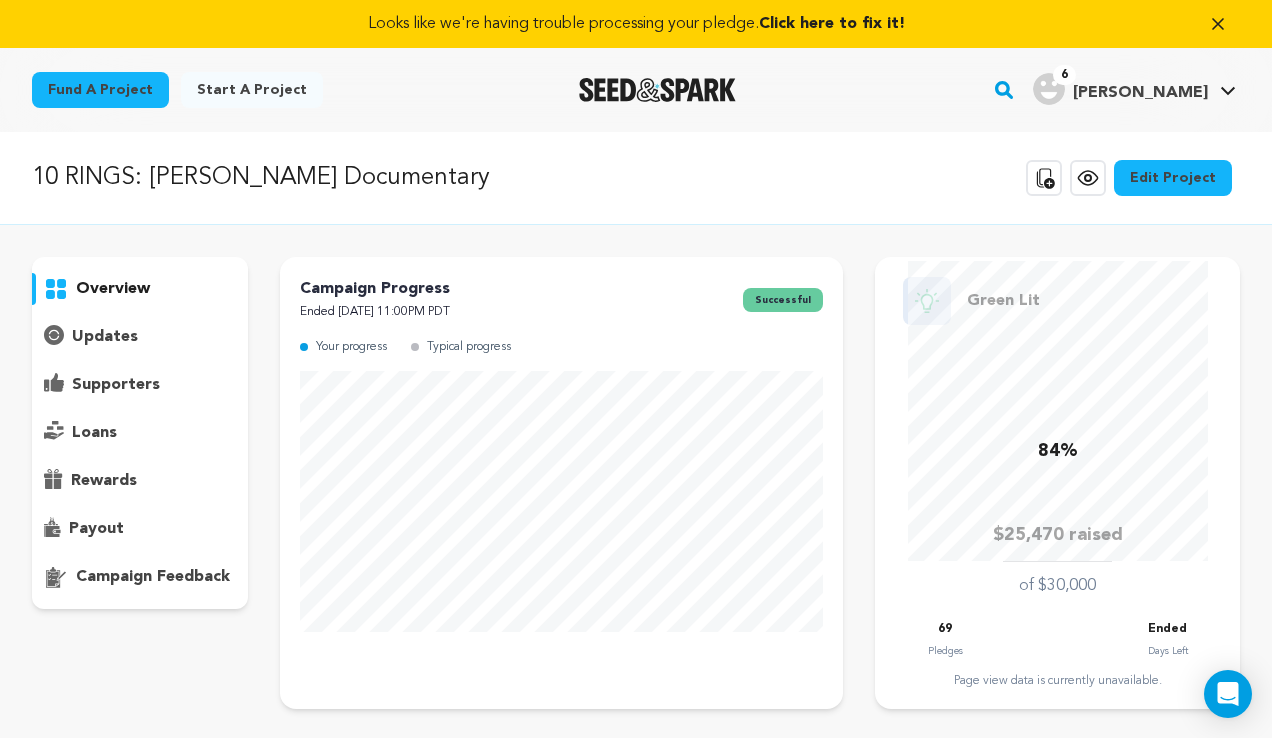 click on "payout" at bounding box center (96, 529) 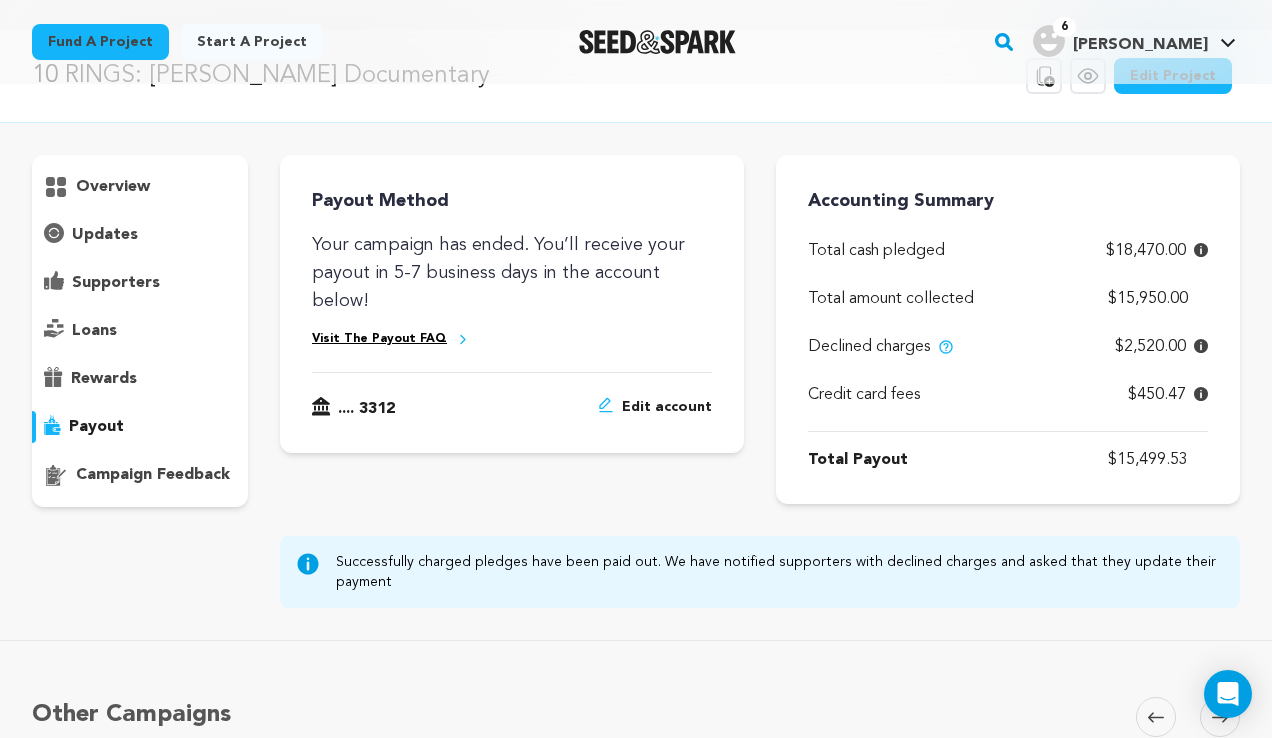 scroll, scrollTop: 85, scrollLeft: 0, axis: vertical 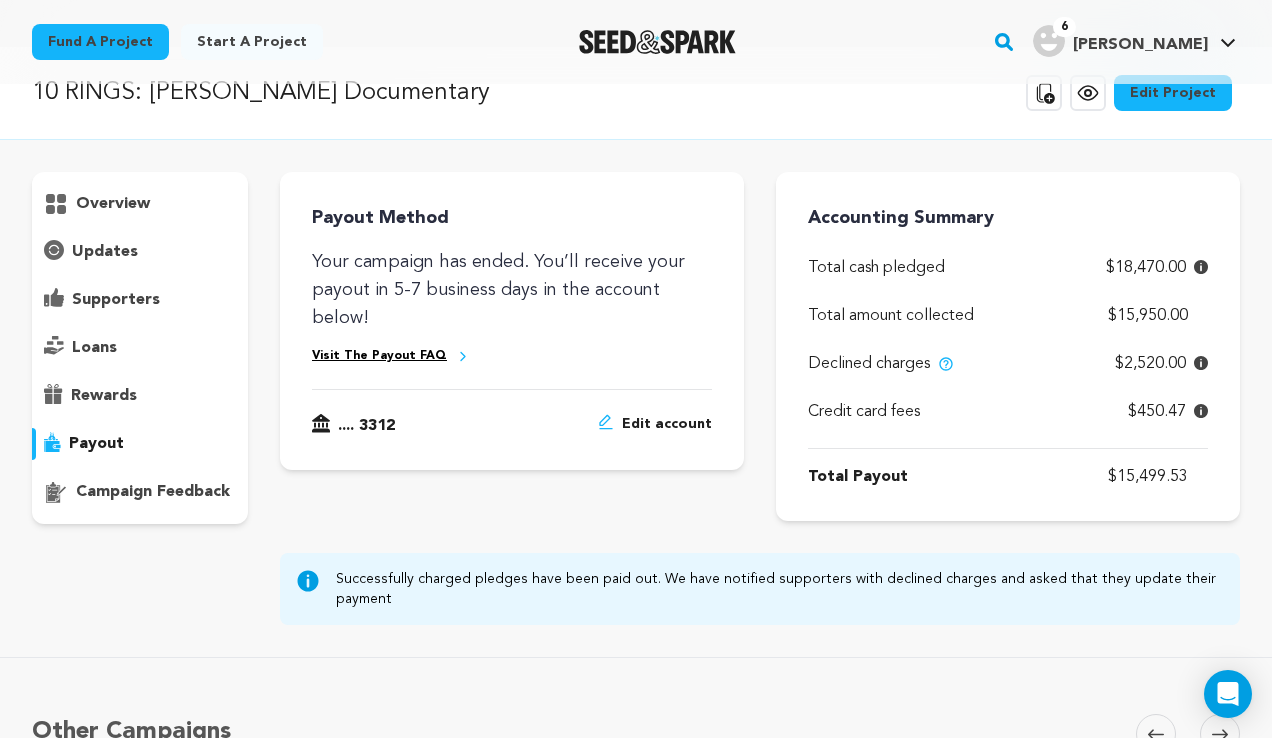 click on "overview" at bounding box center (113, 204) 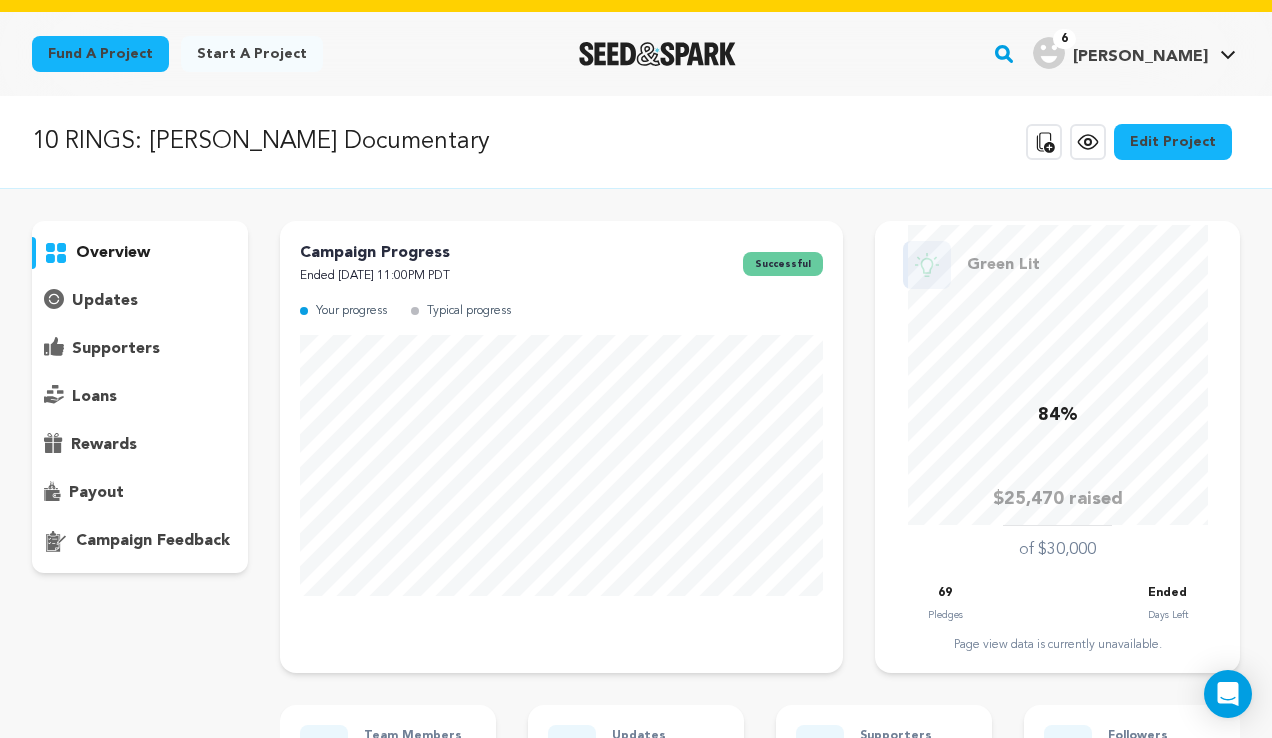 scroll, scrollTop: 18, scrollLeft: 0, axis: vertical 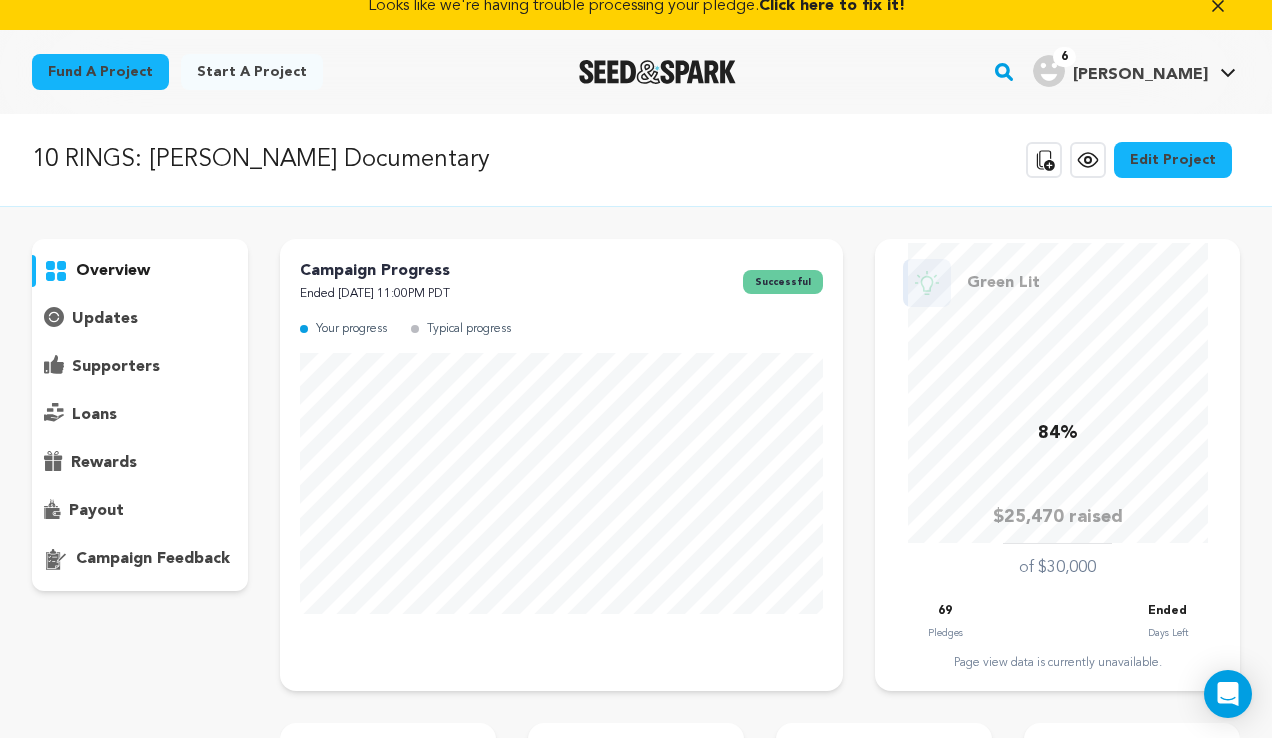 click on "overview" at bounding box center (113, 271) 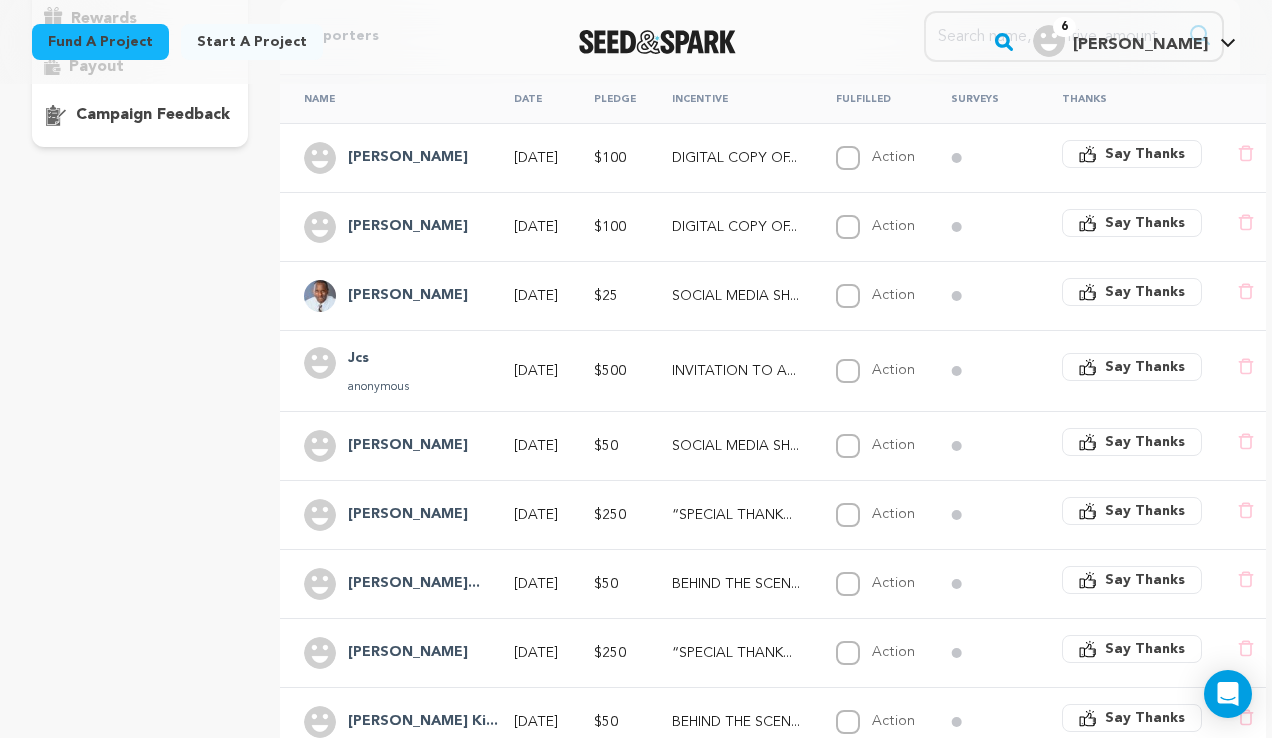 scroll, scrollTop: 475, scrollLeft: 0, axis: vertical 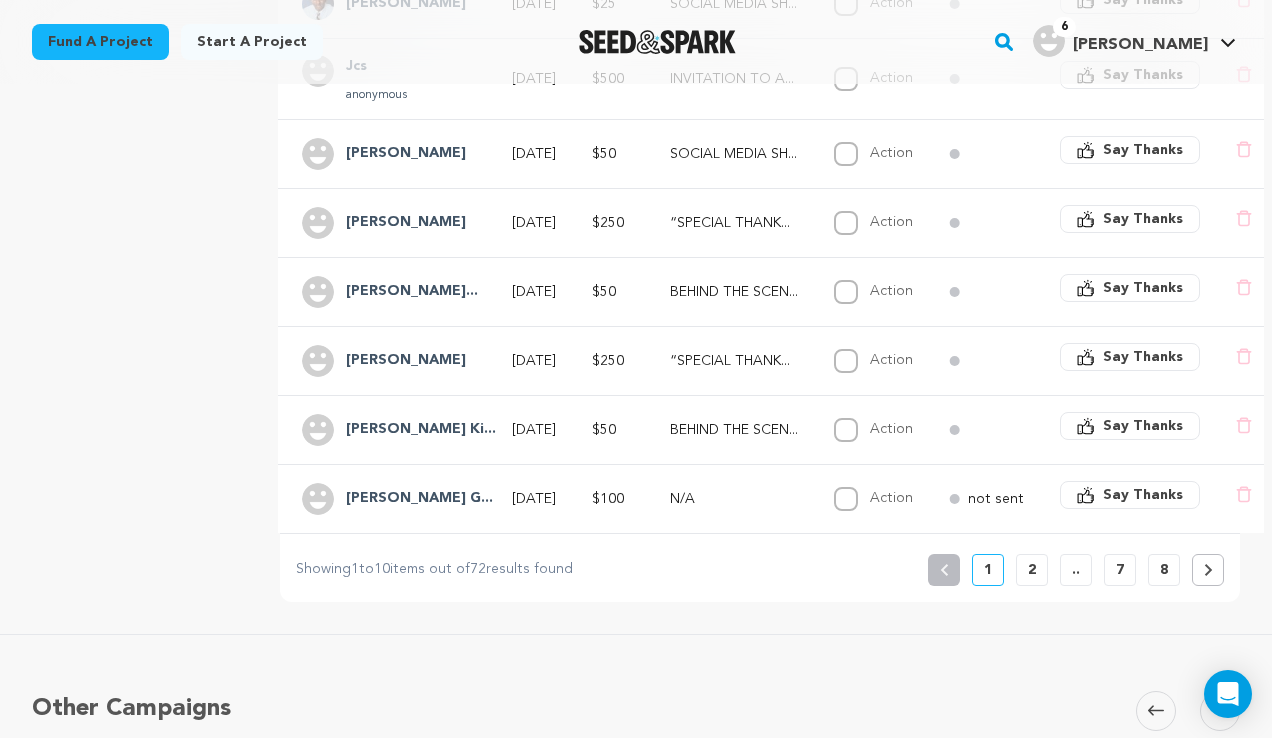 click 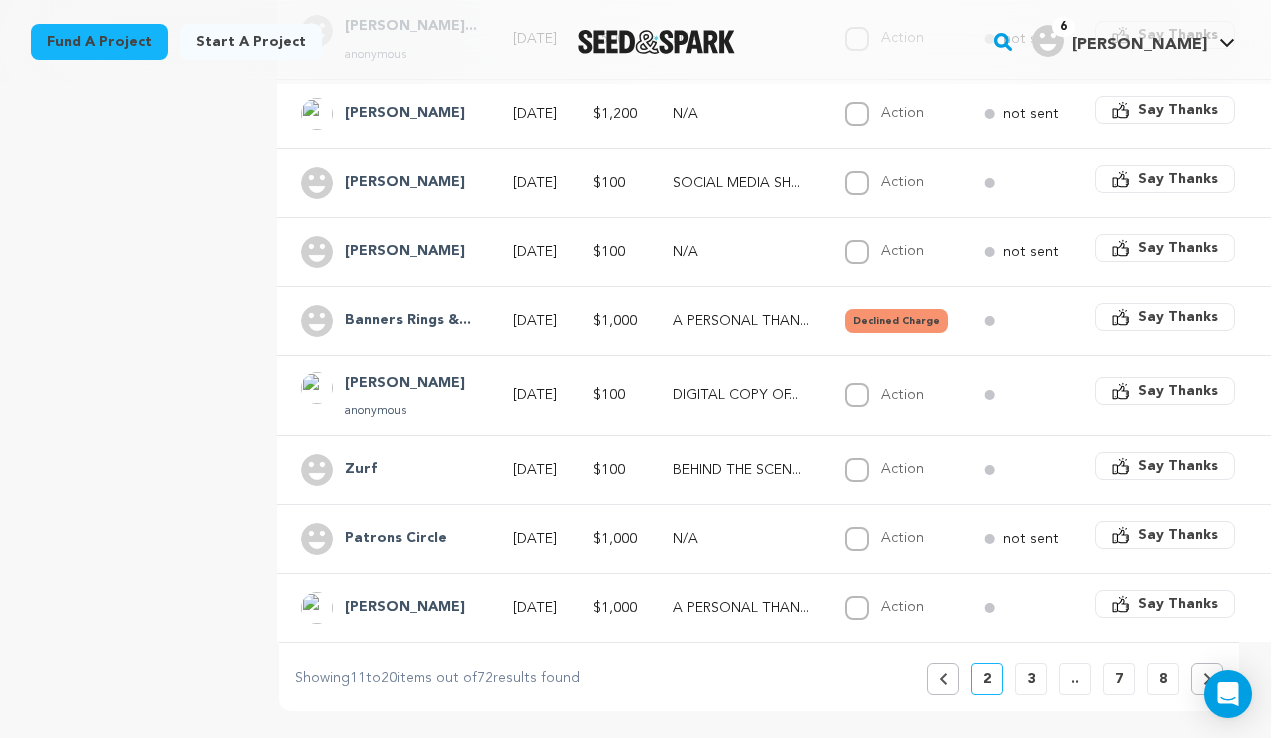 scroll, scrollTop: 641, scrollLeft: 1, axis: both 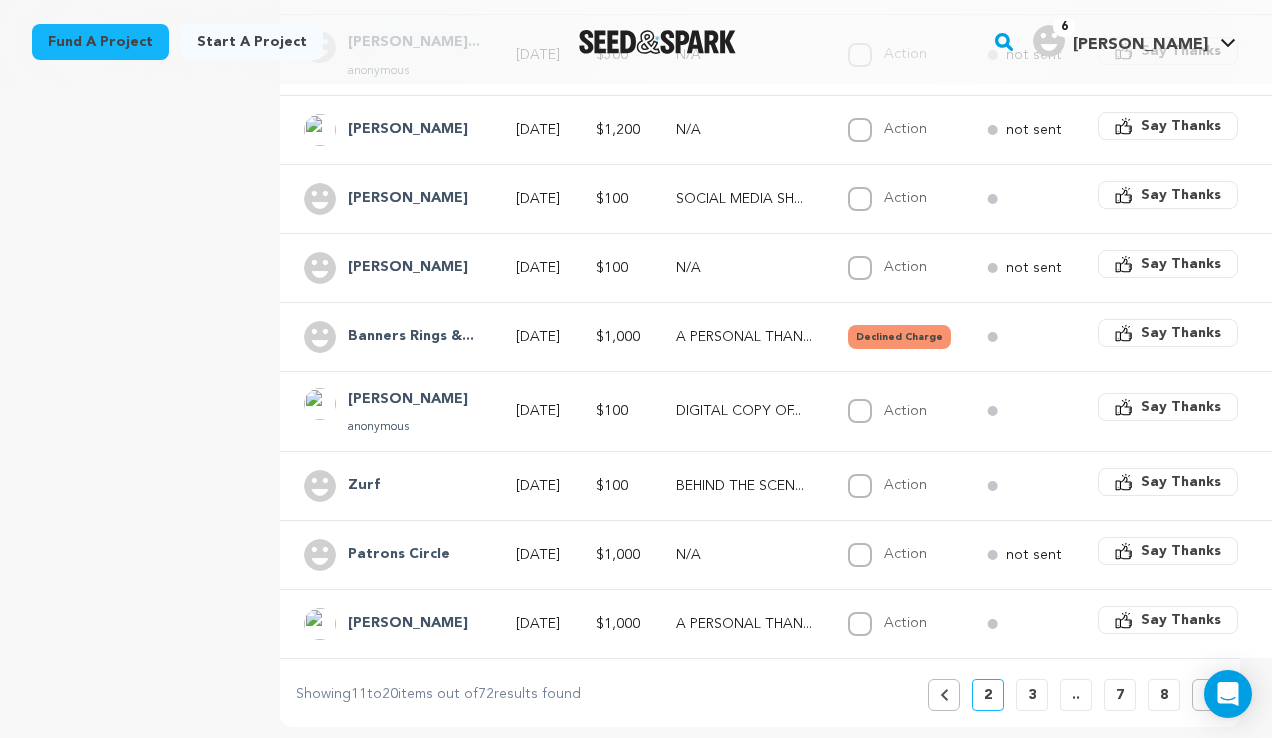 click on "Previous" at bounding box center [944, 695] 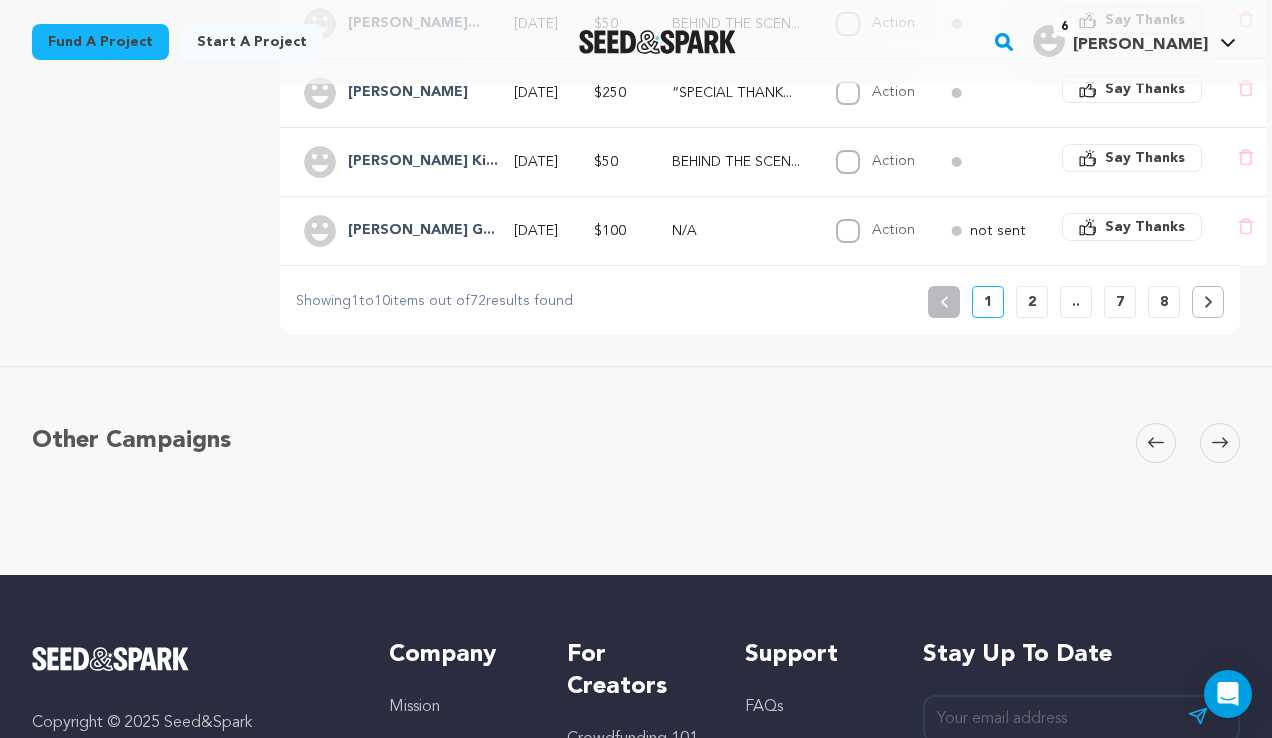 scroll, scrollTop: 1019, scrollLeft: 0, axis: vertical 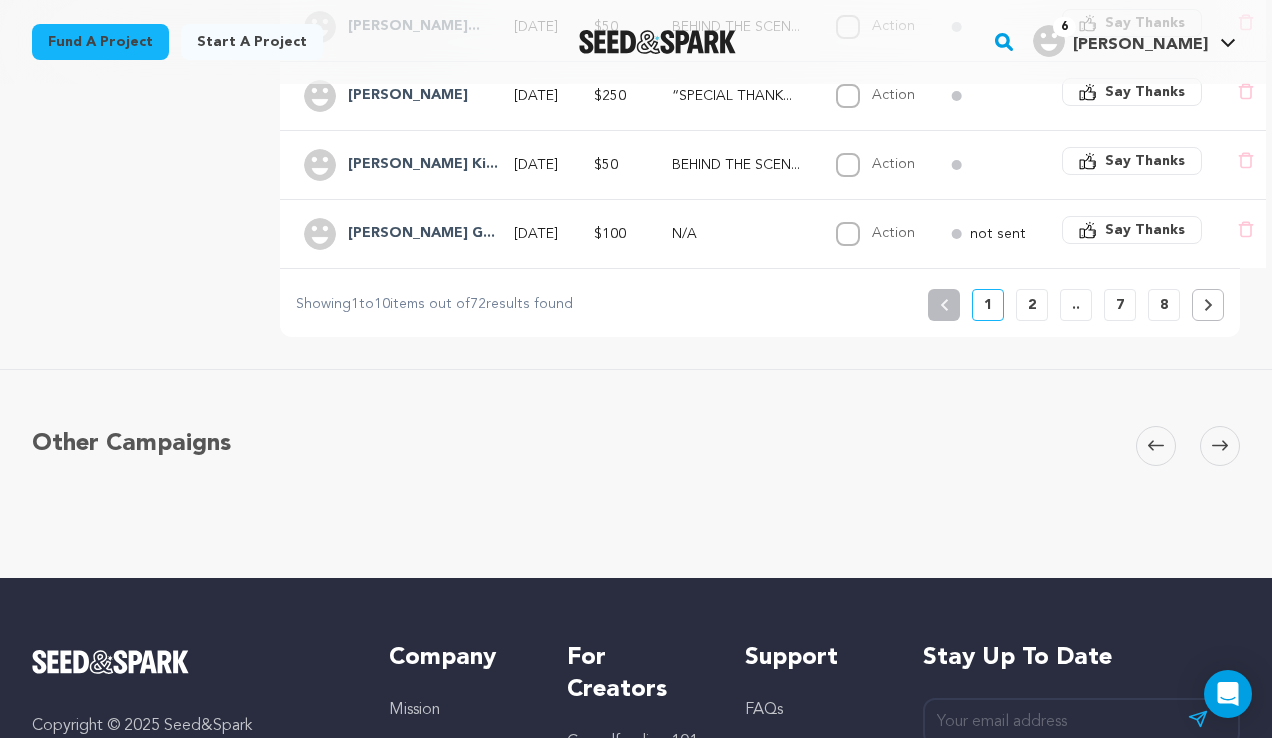 click 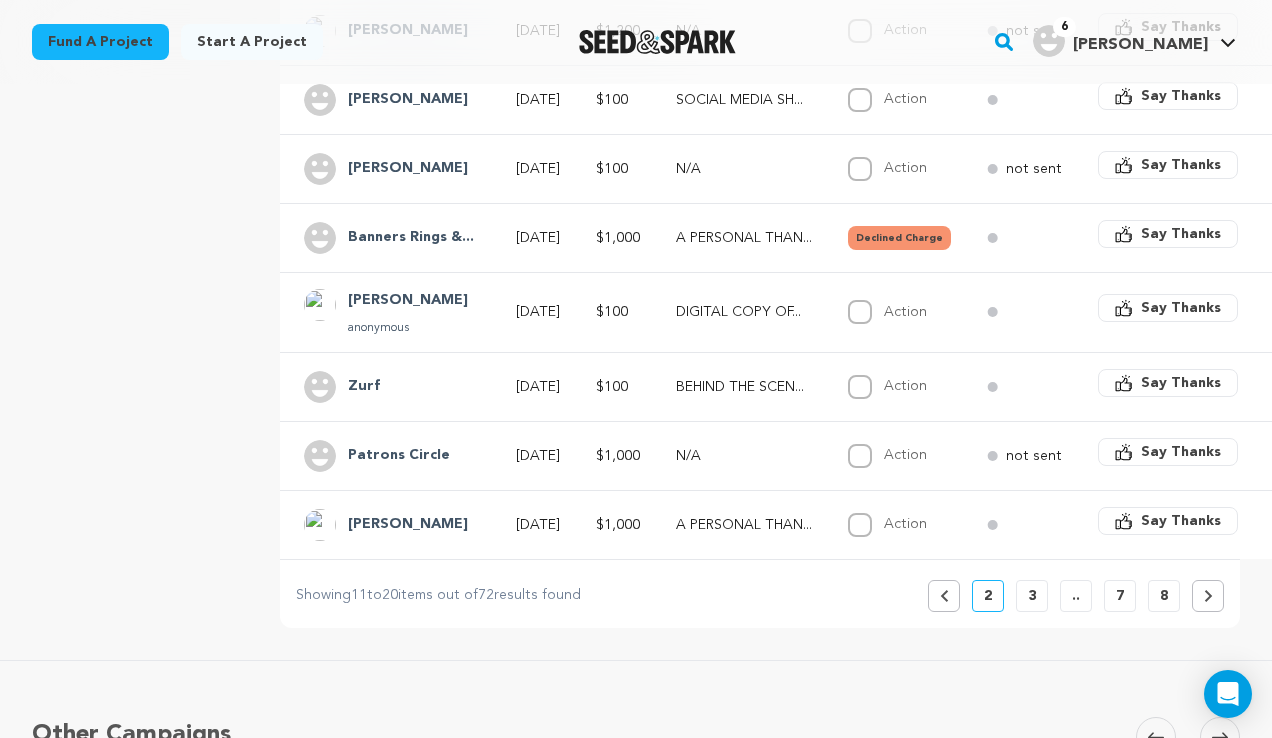 scroll, scrollTop: 750, scrollLeft: 0, axis: vertical 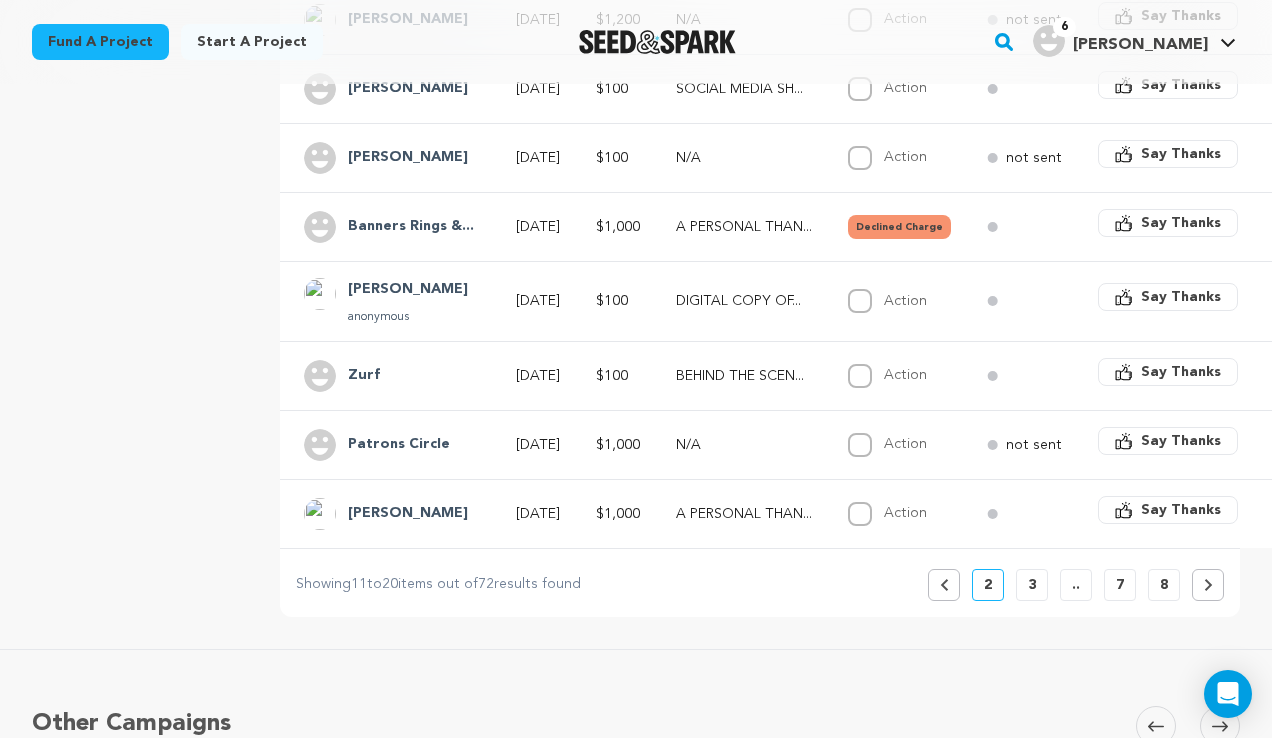 click 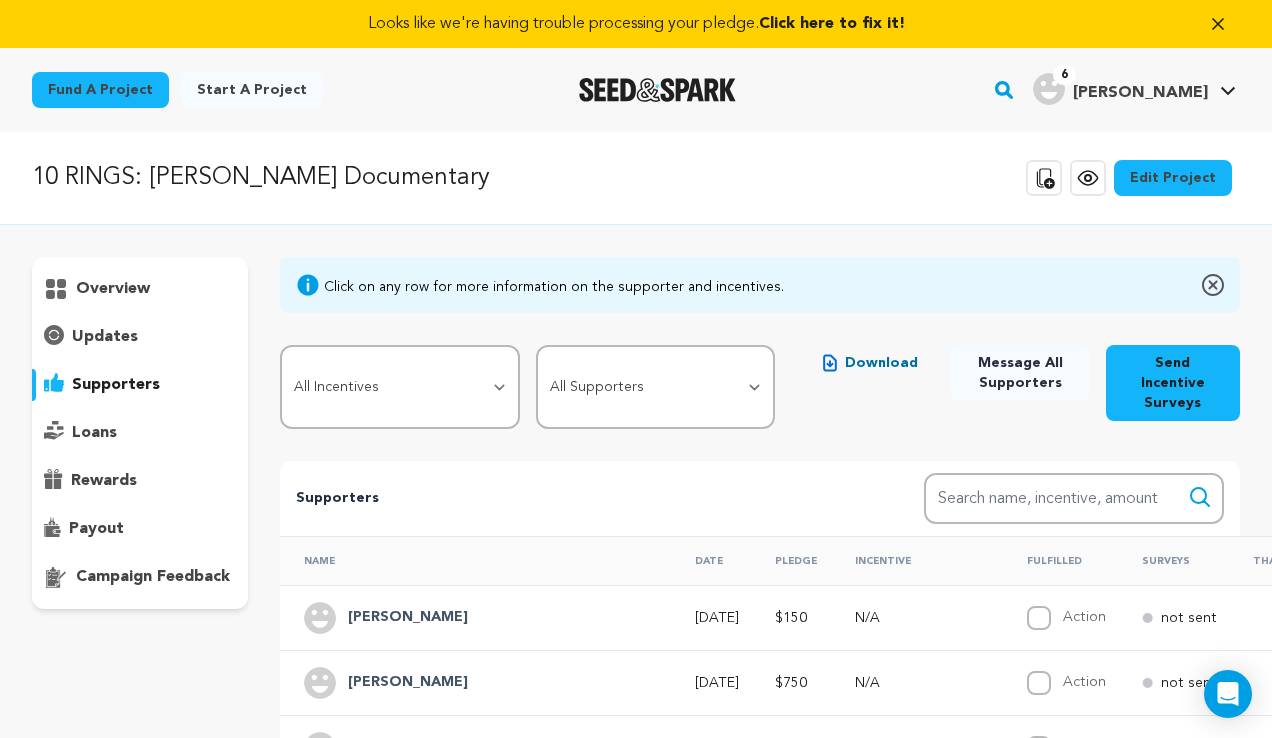 scroll, scrollTop: 0, scrollLeft: 0, axis: both 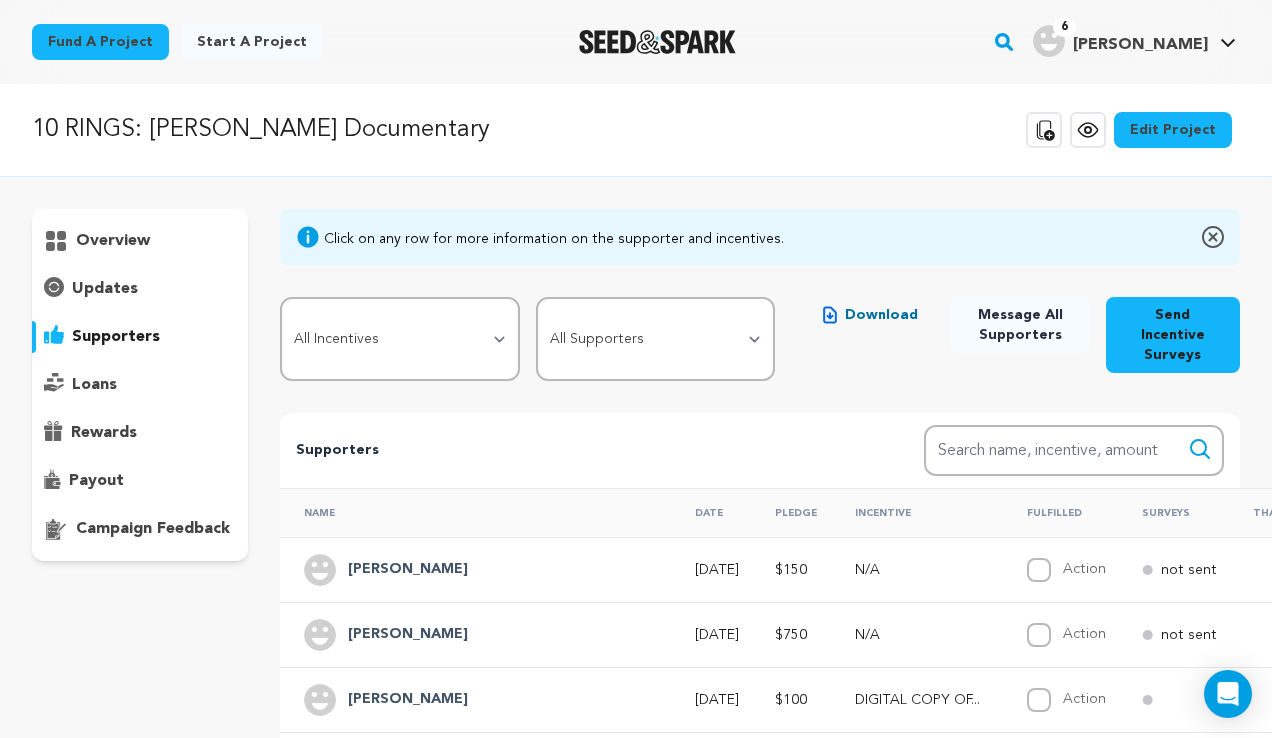 click on "10 RINGS: [PERSON_NAME] Documentary
Copy public preview link
View project
Edit Project
View more option
View more option" at bounding box center [636, 130] 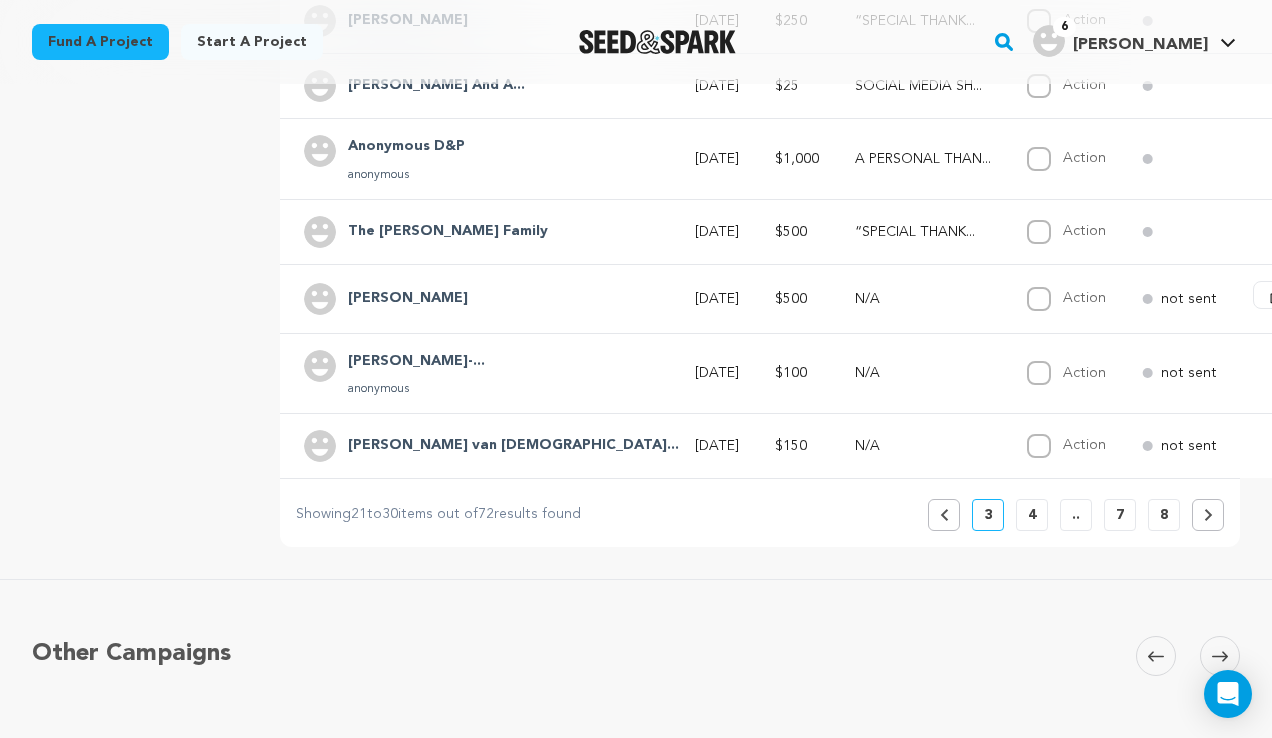 scroll, scrollTop: 746, scrollLeft: 0, axis: vertical 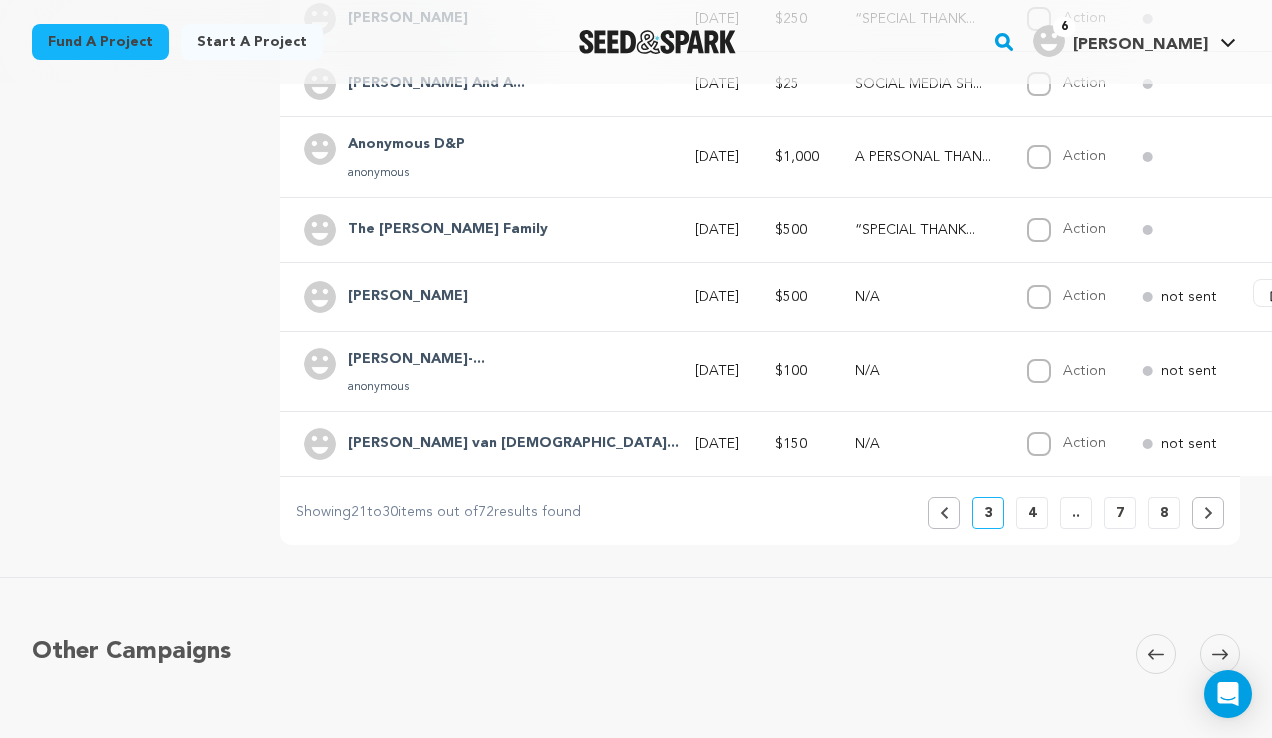 click 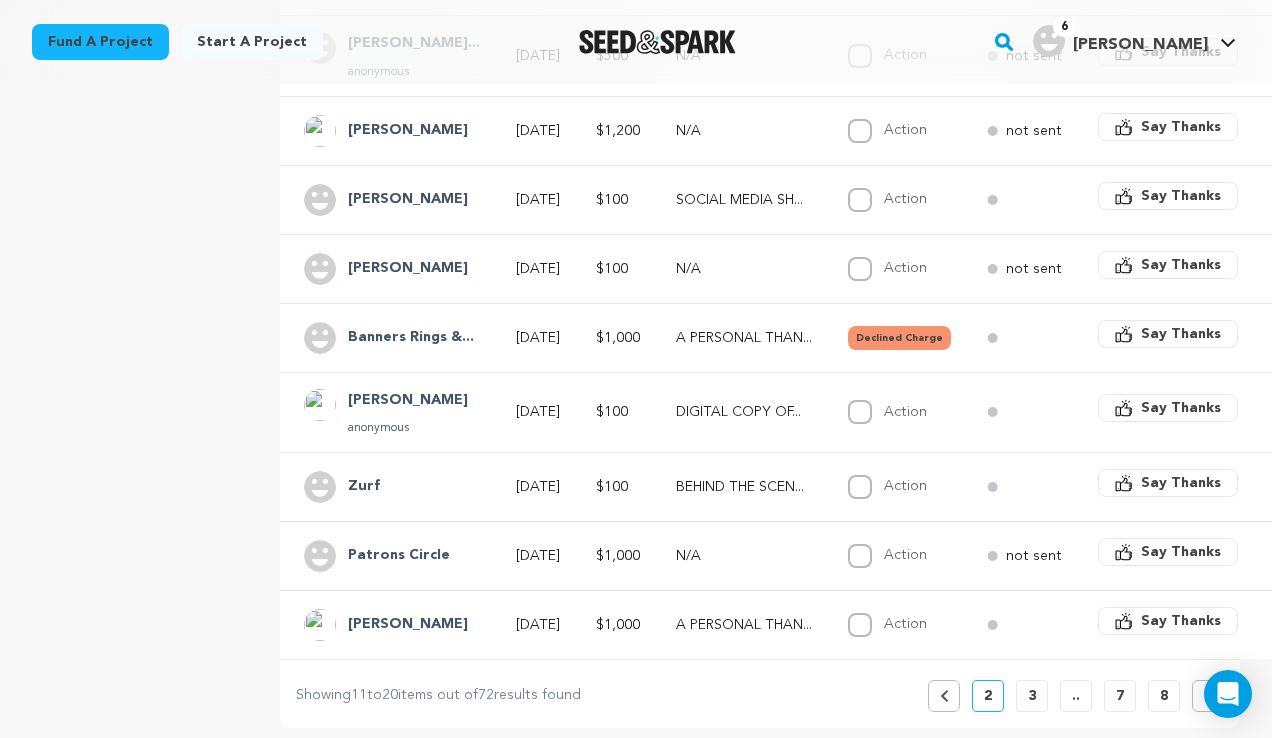 scroll, scrollTop: 594, scrollLeft: 0, axis: vertical 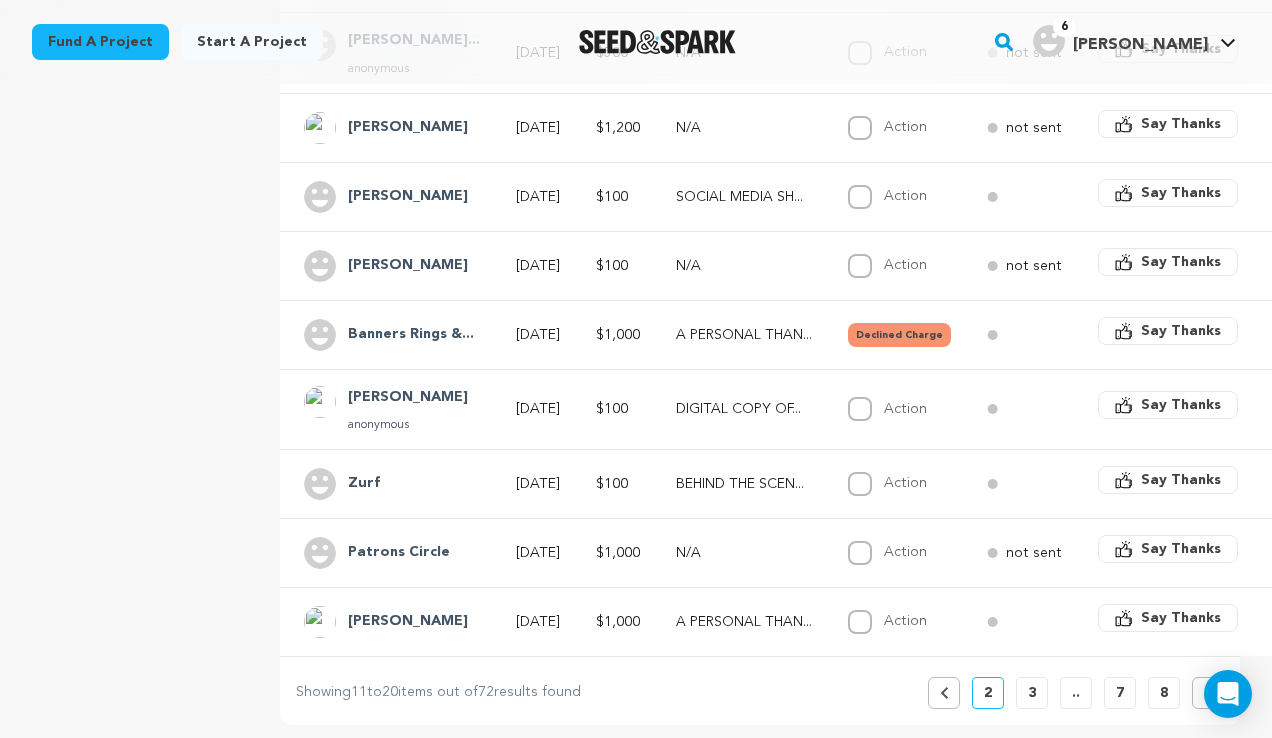 click 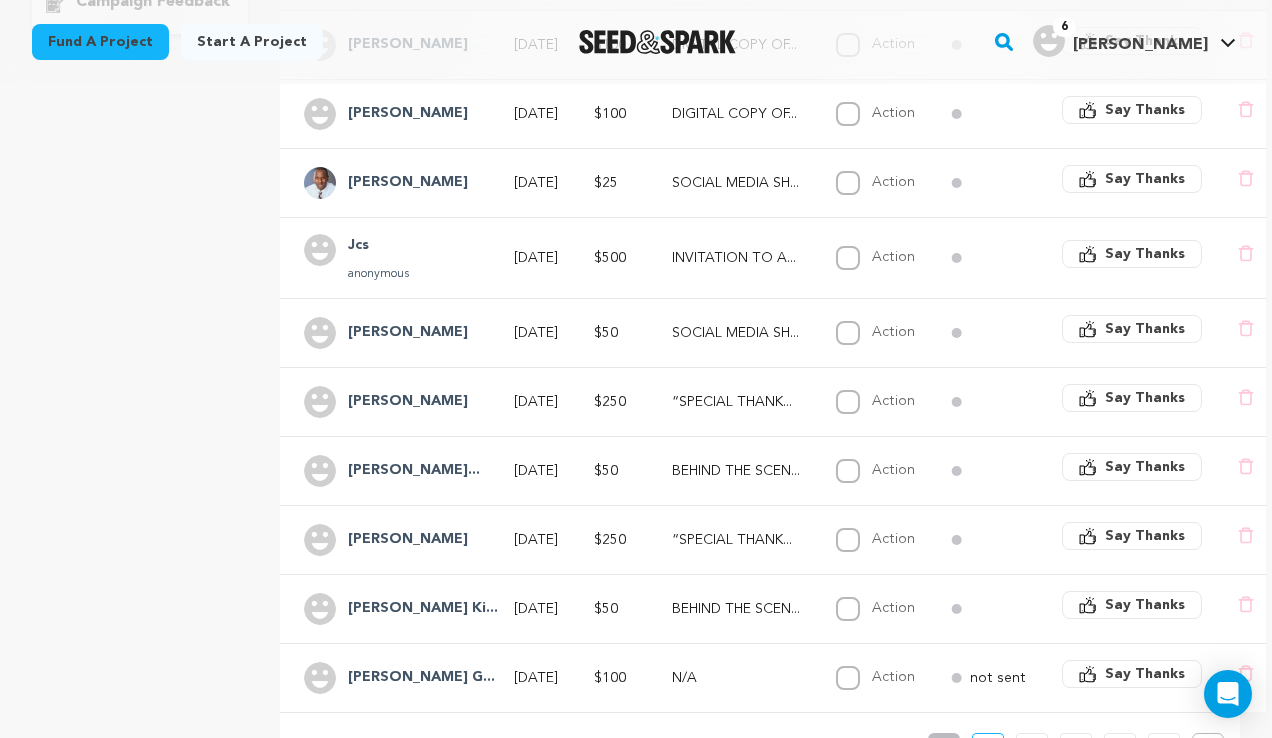 scroll, scrollTop: 530, scrollLeft: 0, axis: vertical 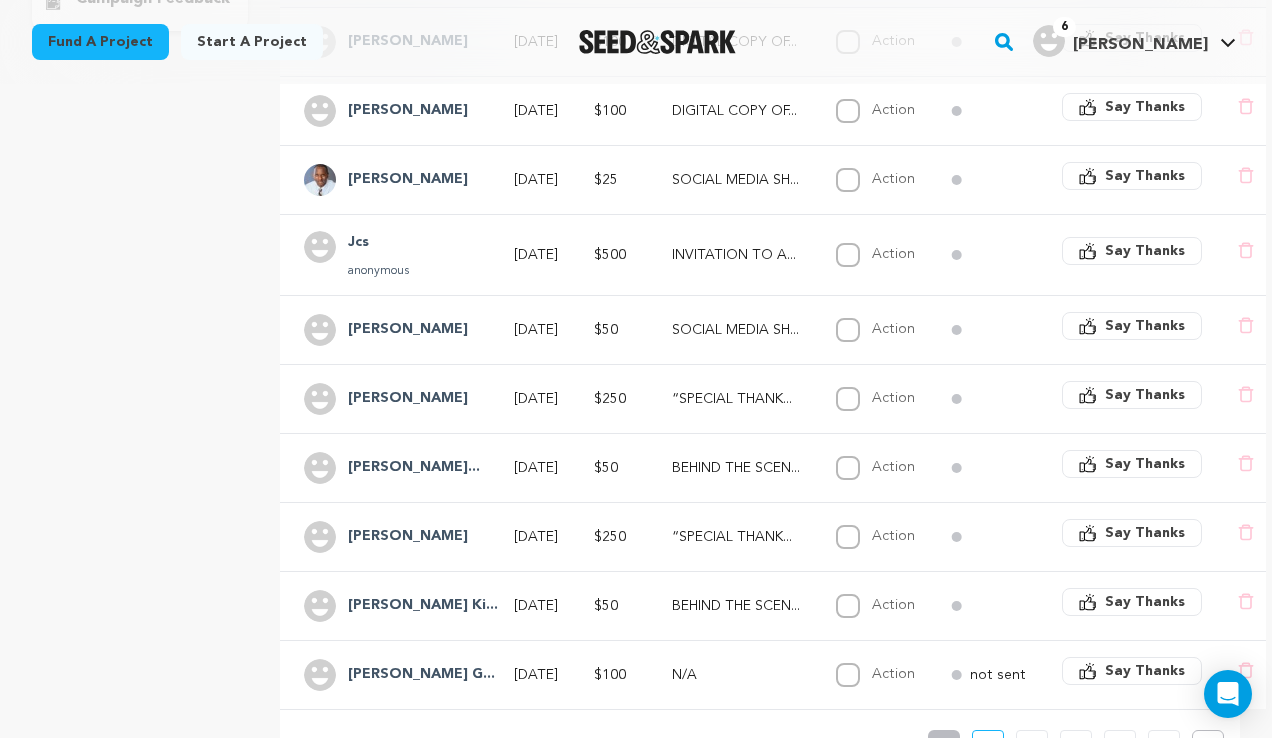 click 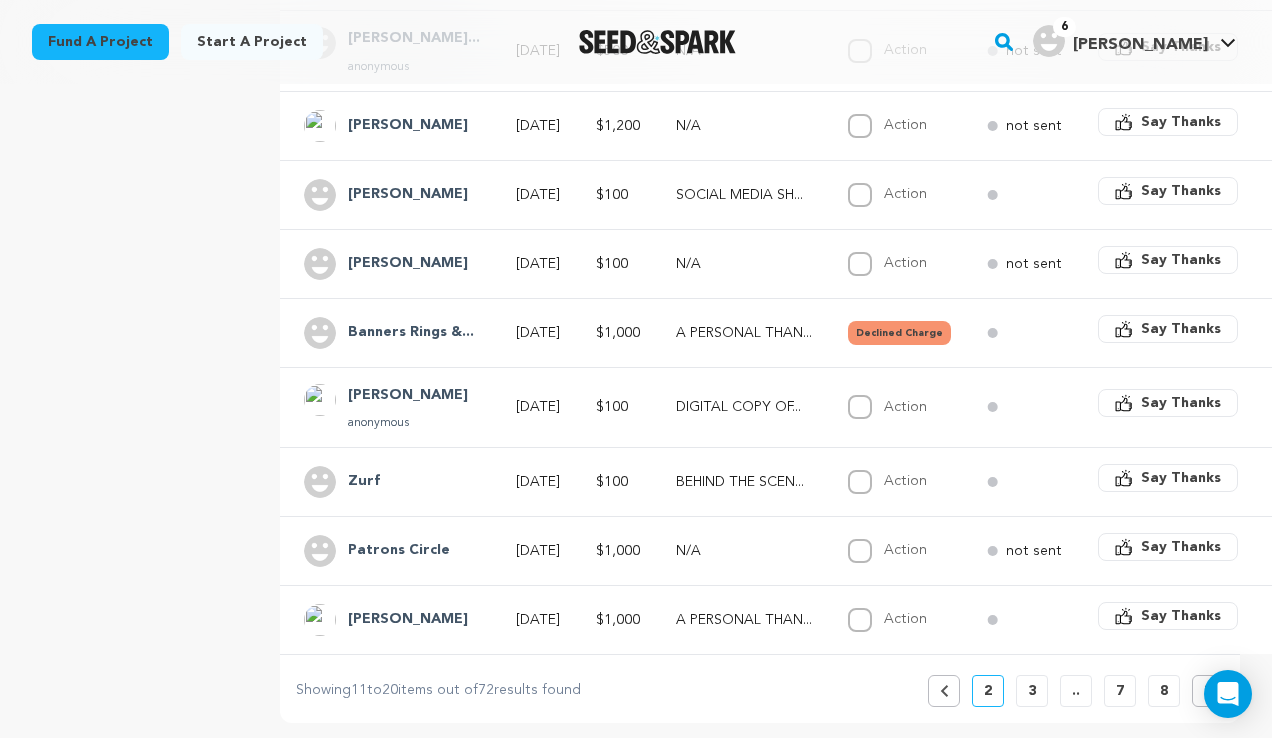 scroll, scrollTop: 604, scrollLeft: 0, axis: vertical 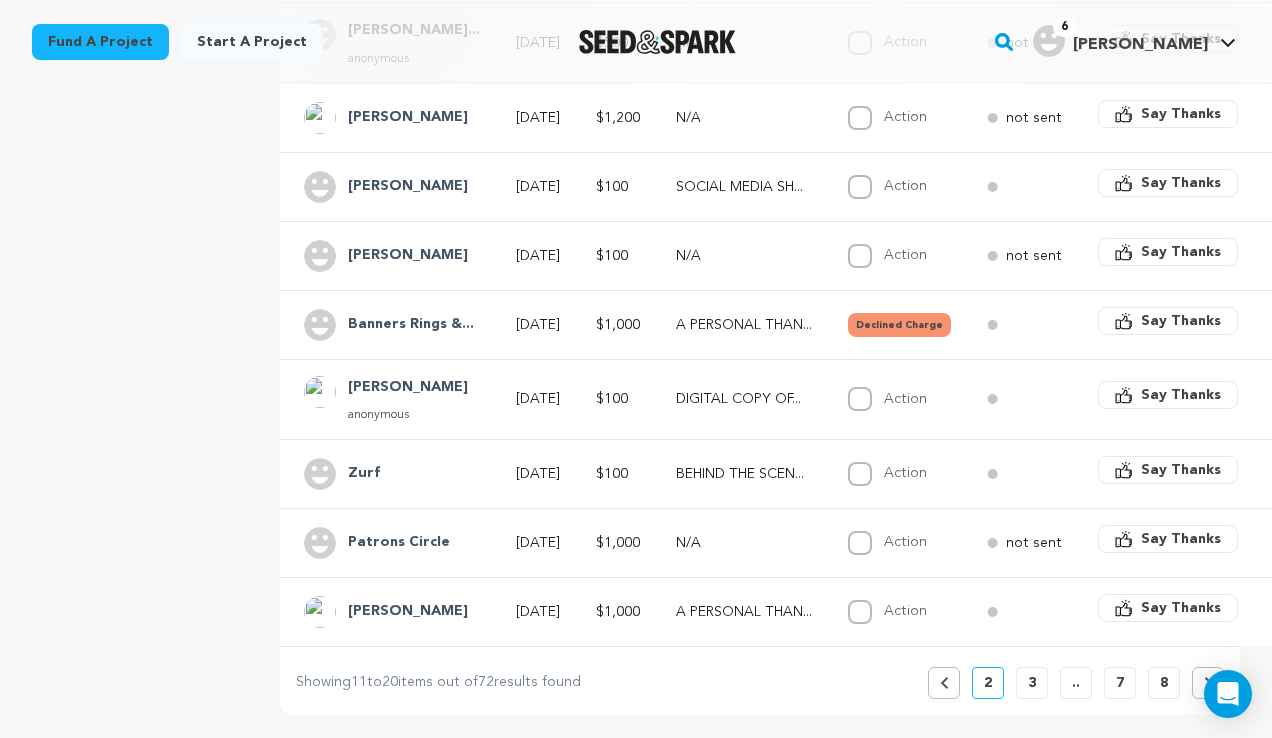 click 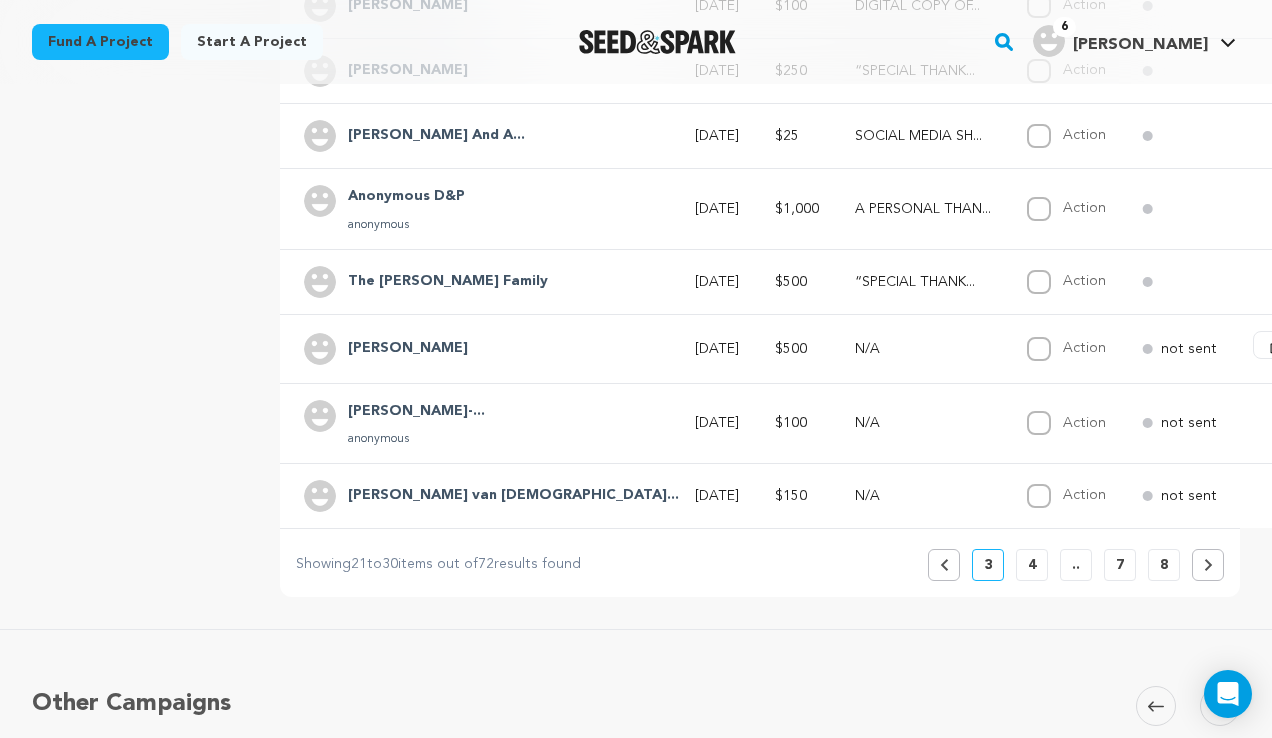 scroll, scrollTop: 696, scrollLeft: 0, axis: vertical 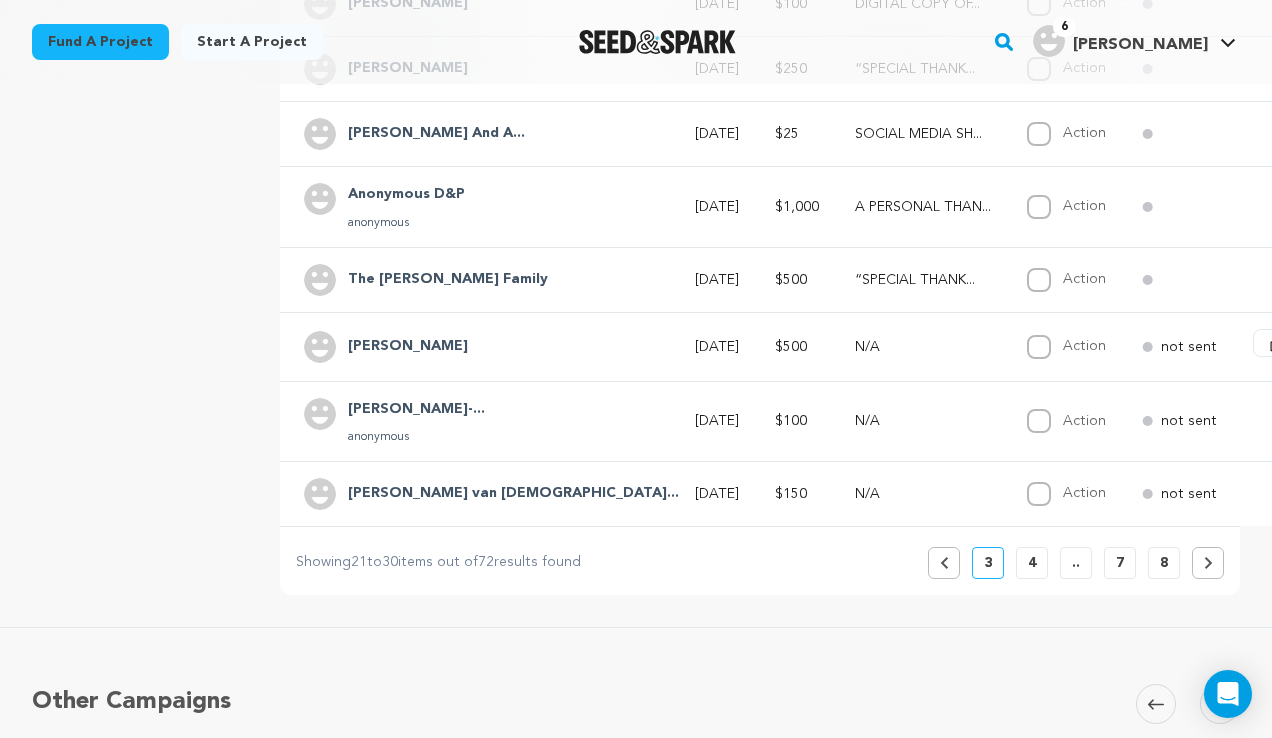 click on "4" at bounding box center [1032, 563] 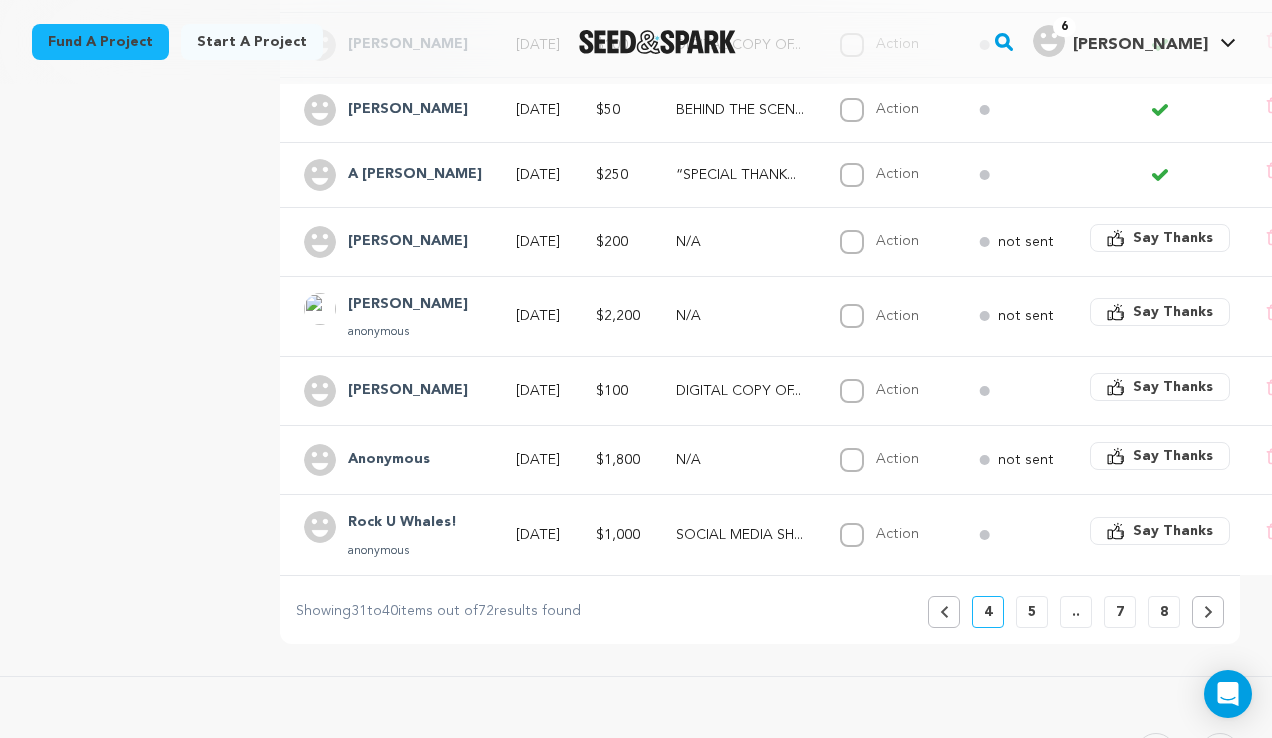 scroll, scrollTop: 804, scrollLeft: 0, axis: vertical 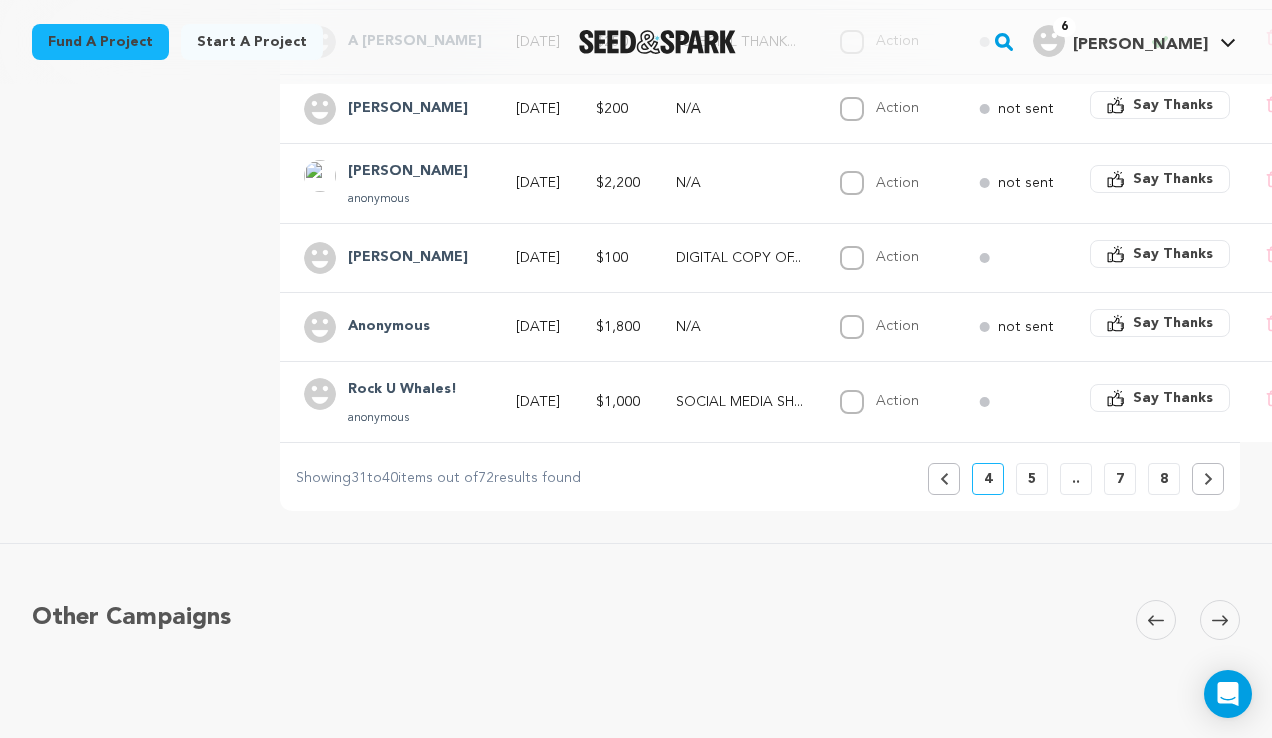click on "5" at bounding box center (1032, 479) 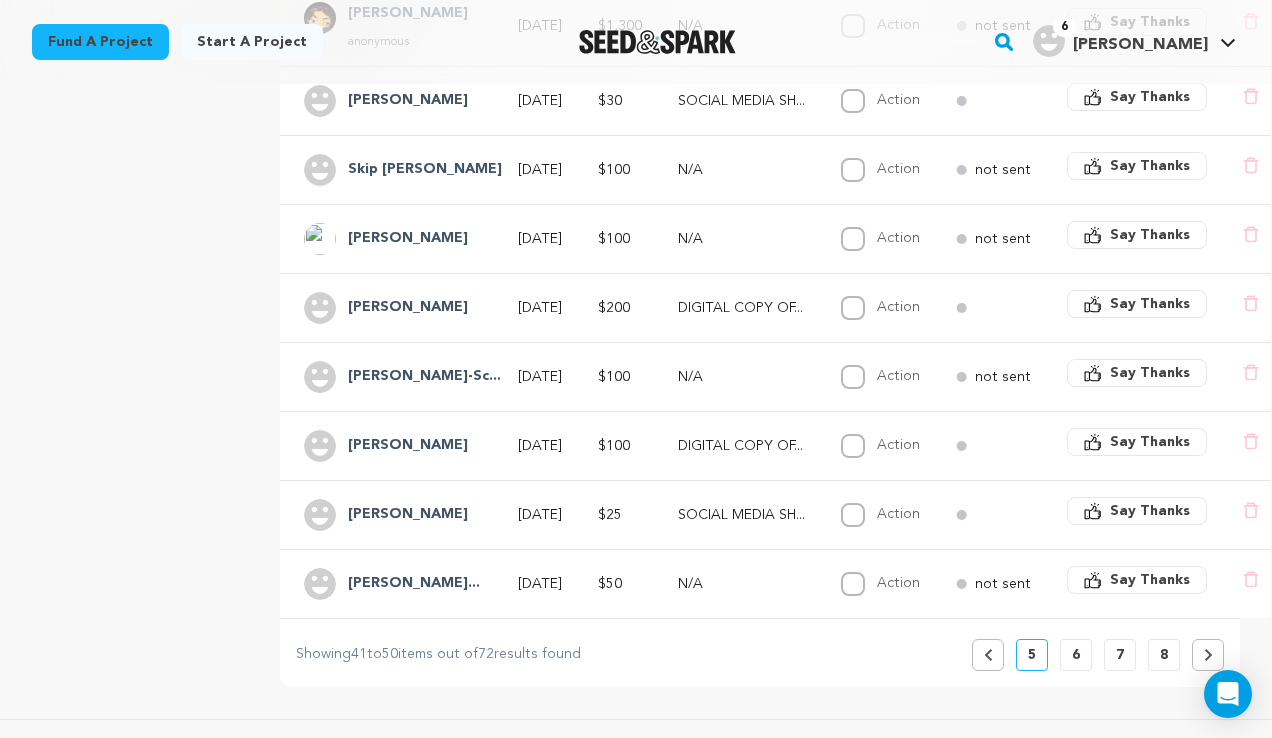 scroll, scrollTop: 623, scrollLeft: 0, axis: vertical 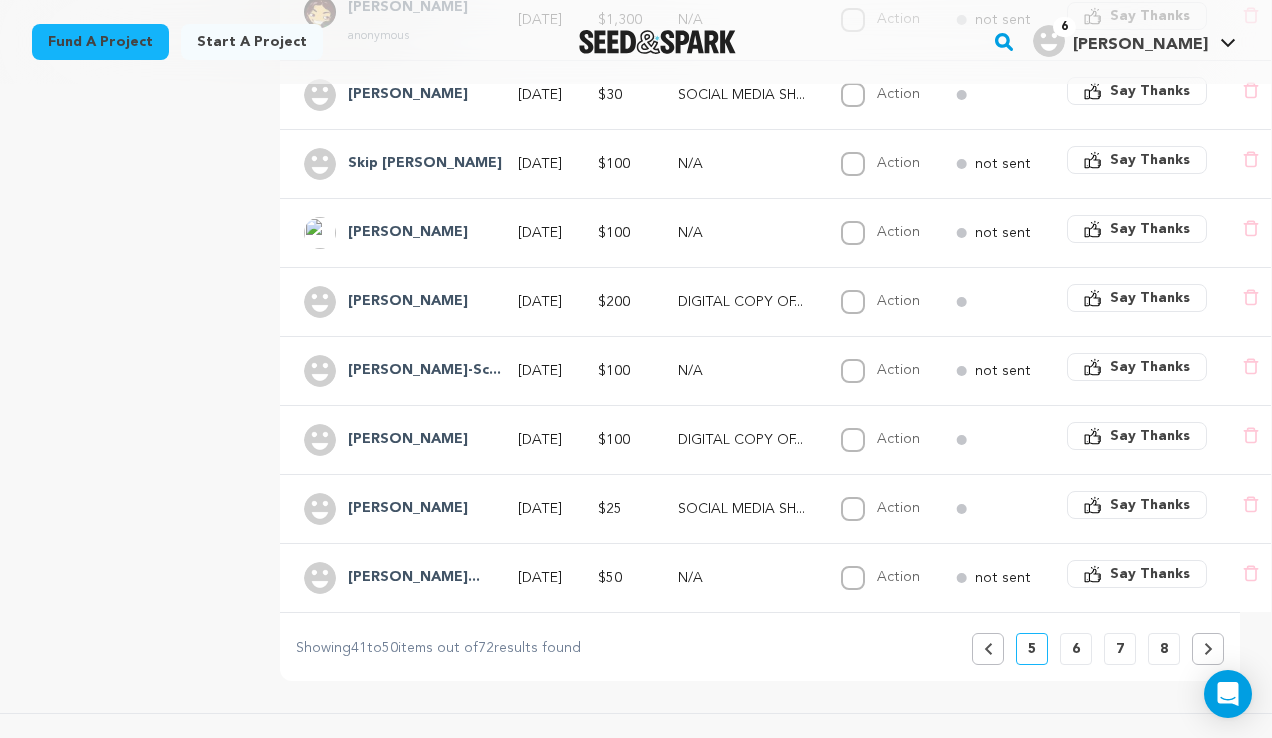 click on "6" at bounding box center (1076, 649) 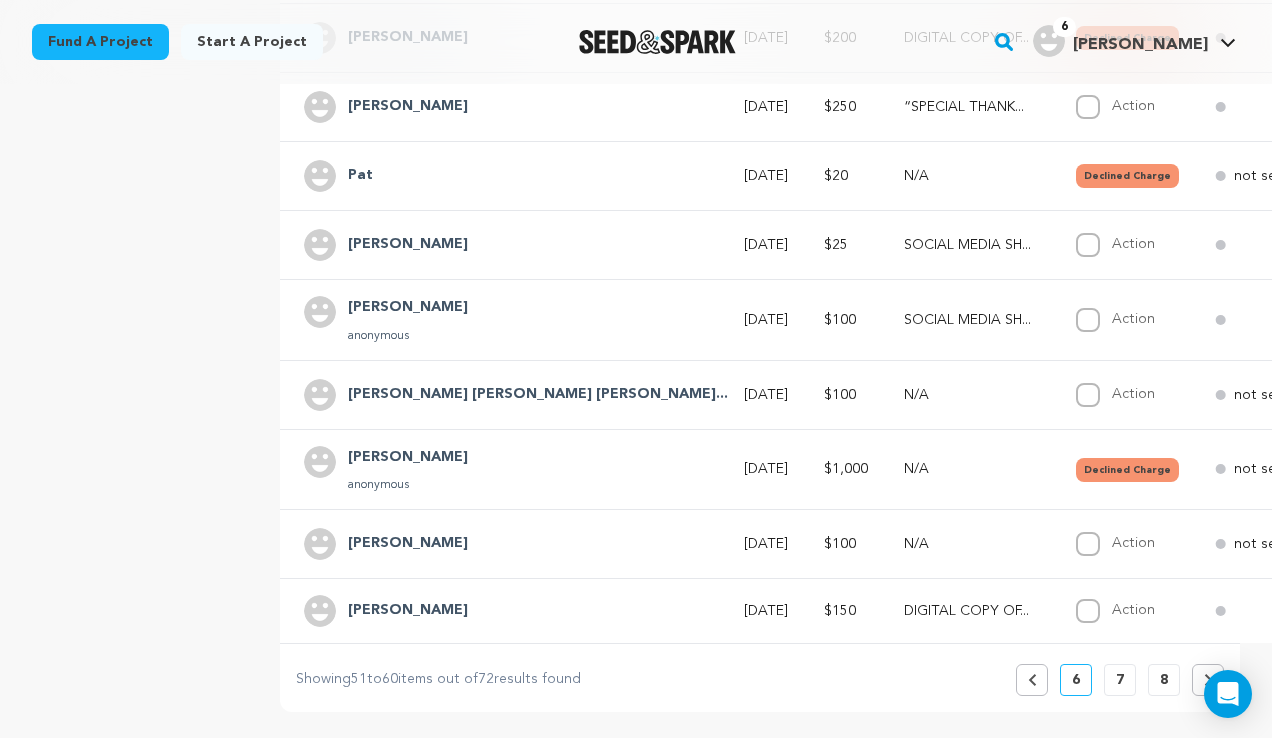 scroll, scrollTop: 608, scrollLeft: 0, axis: vertical 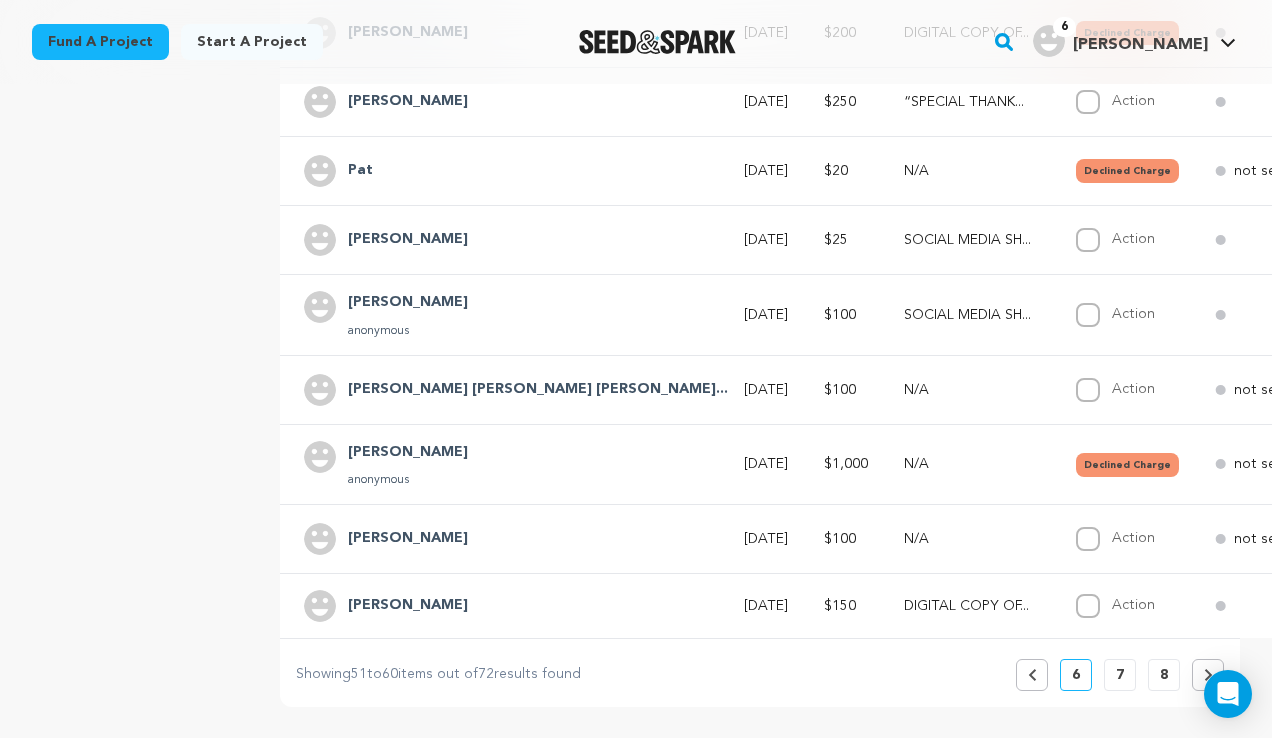 click on "7" at bounding box center [1120, 675] 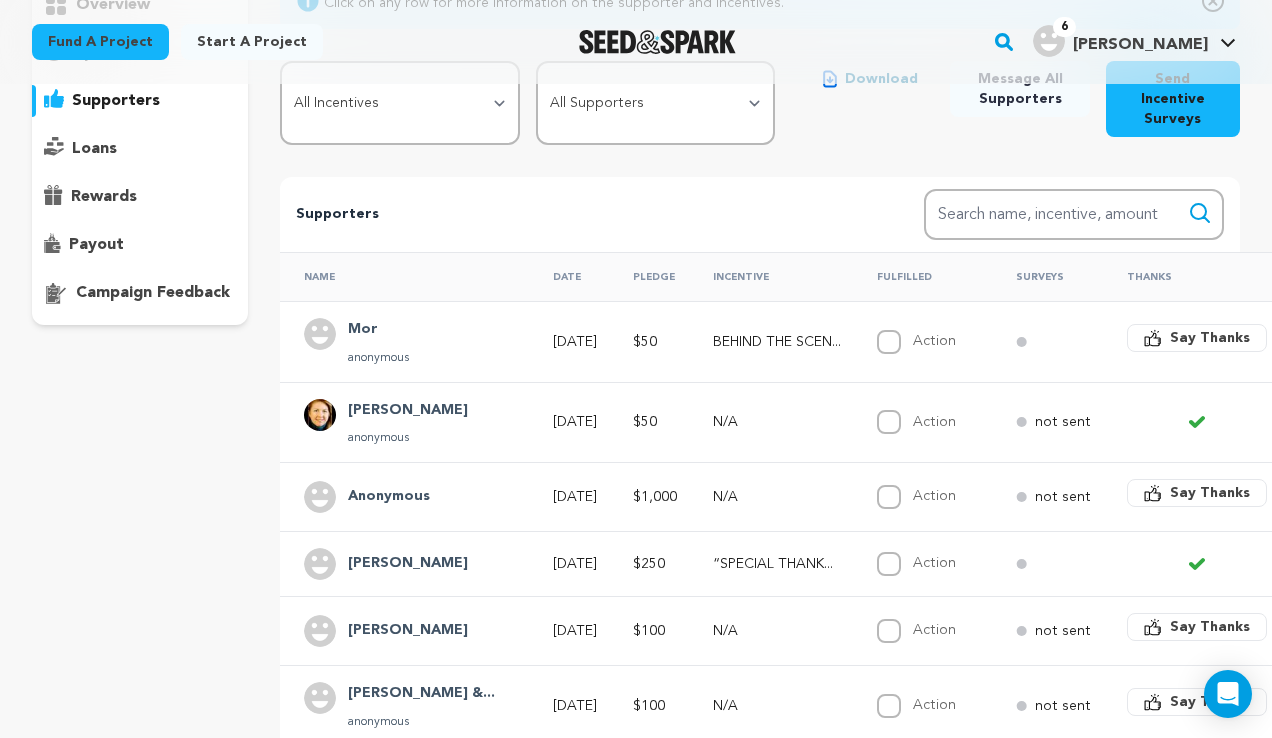 scroll, scrollTop: 213, scrollLeft: 0, axis: vertical 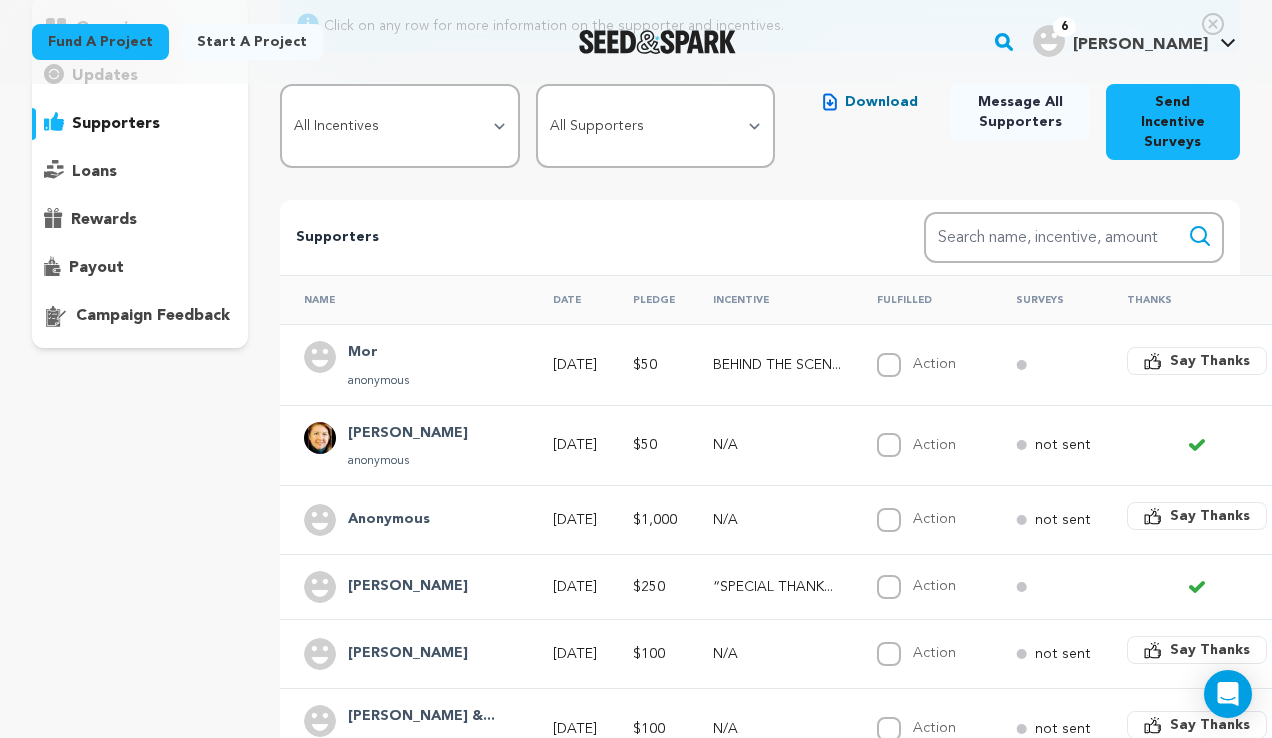 click on "Supporters
Search
Search name, incentive, amount" at bounding box center [760, 237] 